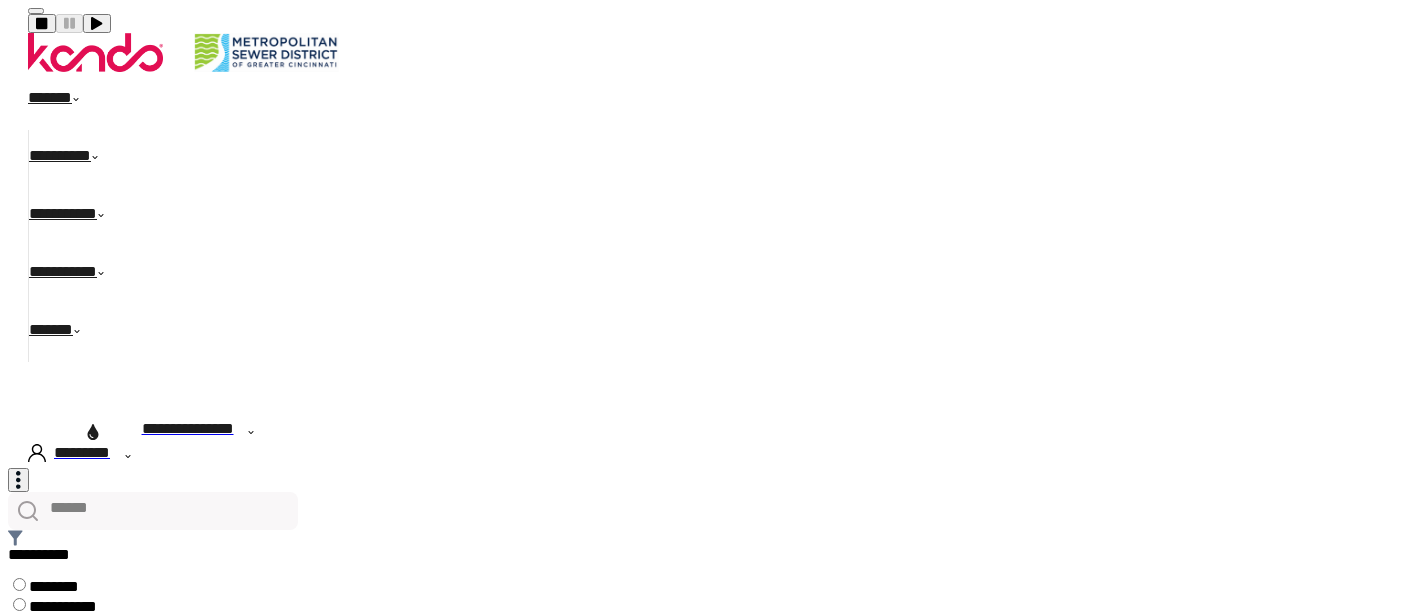 scroll, scrollTop: 0, scrollLeft: 0, axis: both 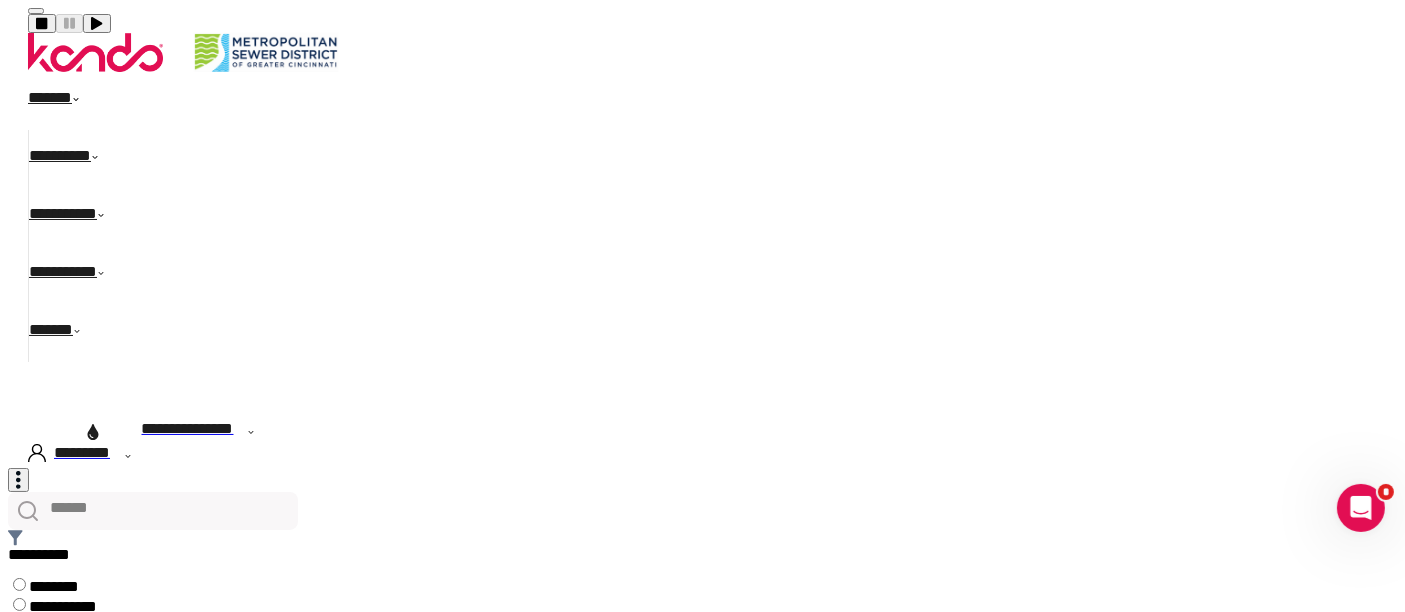 click on "******" at bounding box center (65, 101) 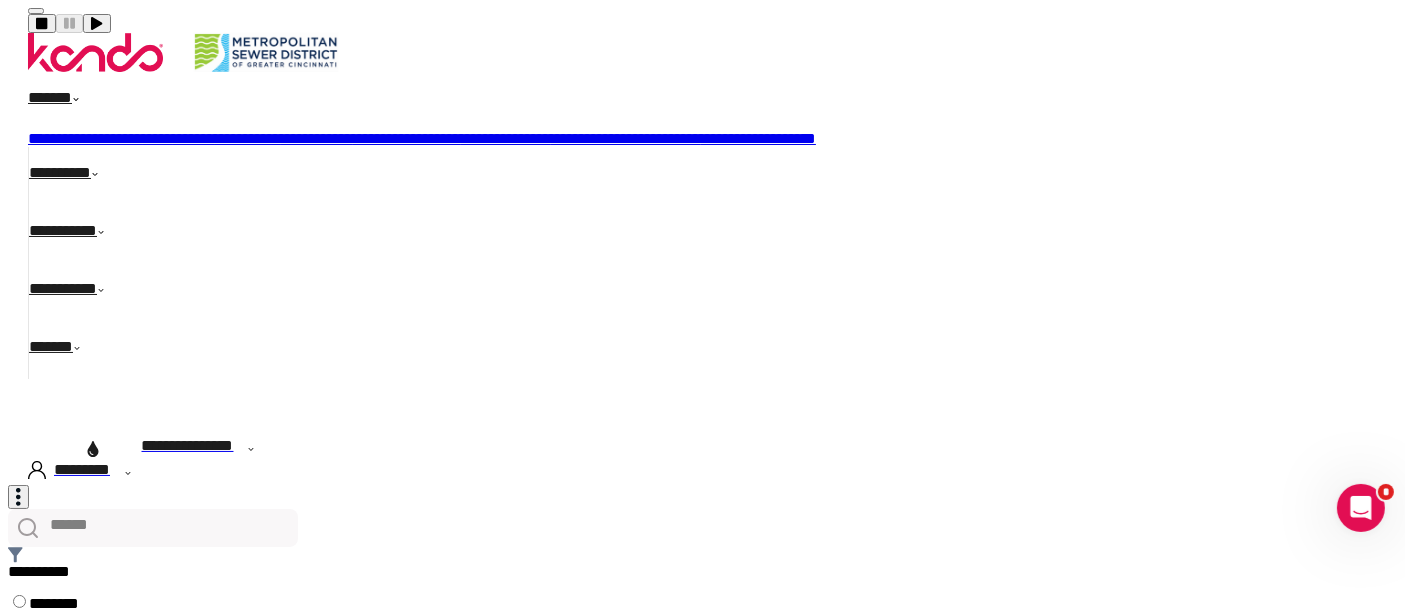 click on "**********" at bounding box center [85, 138] 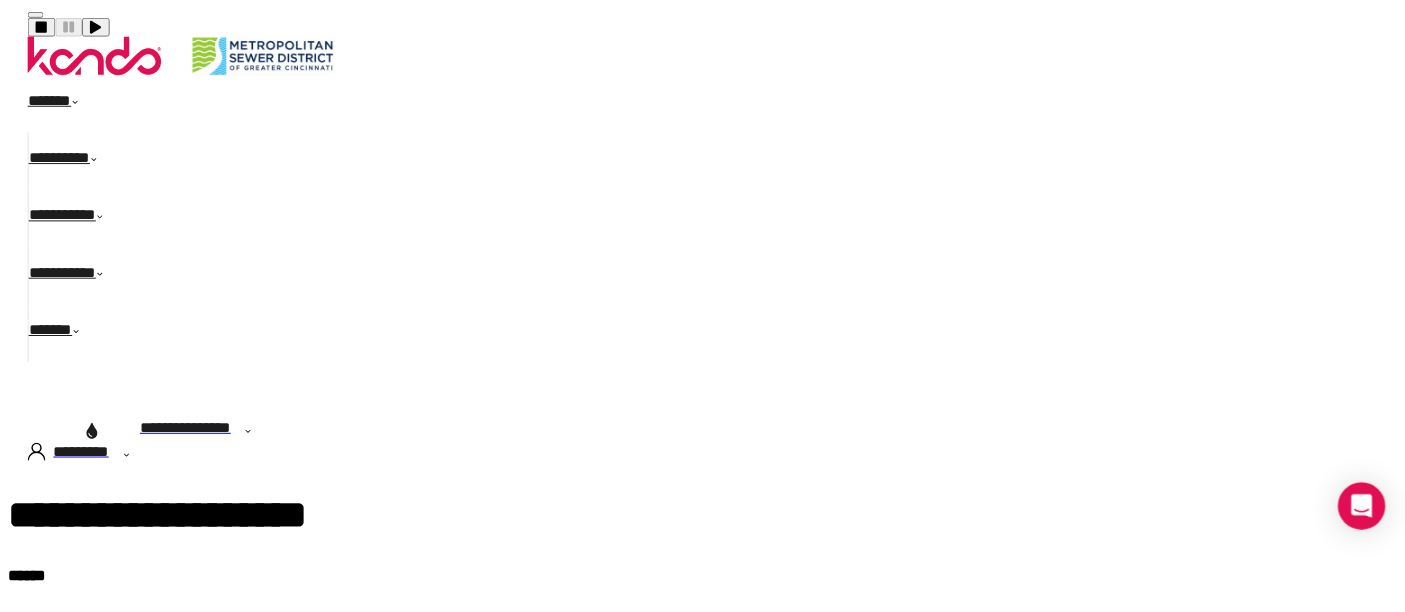 scroll, scrollTop: 0, scrollLeft: 0, axis: both 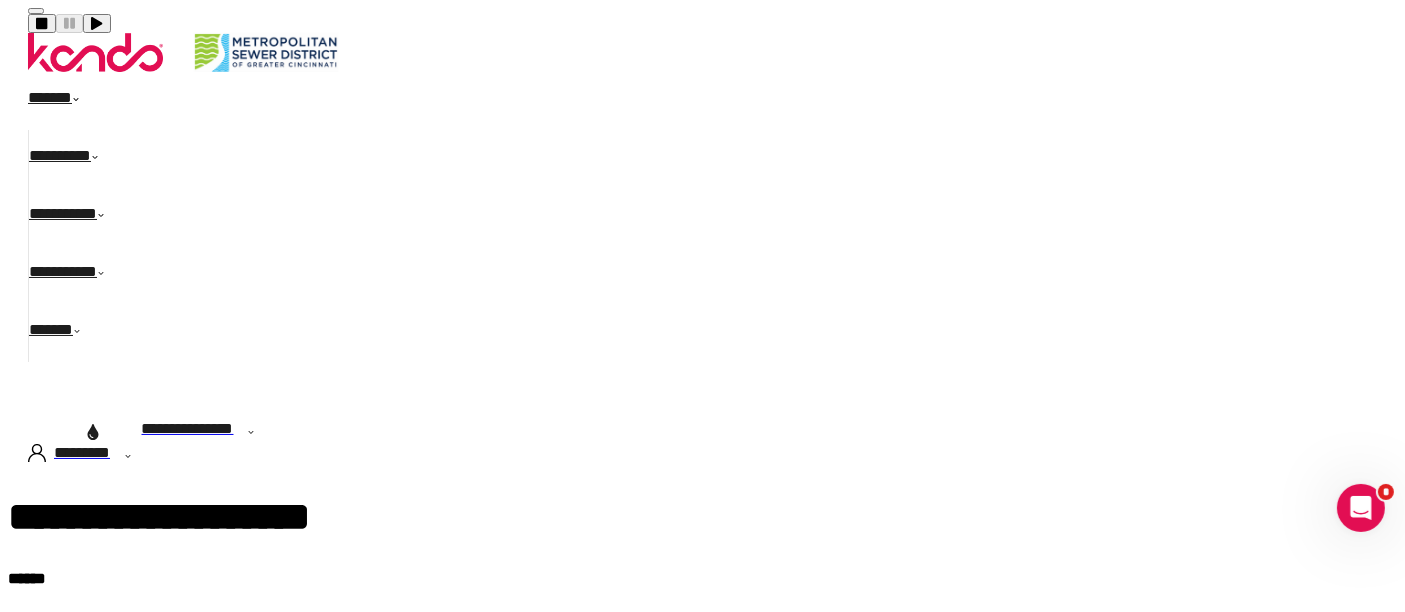 click on "******" at bounding box center (65, 101) 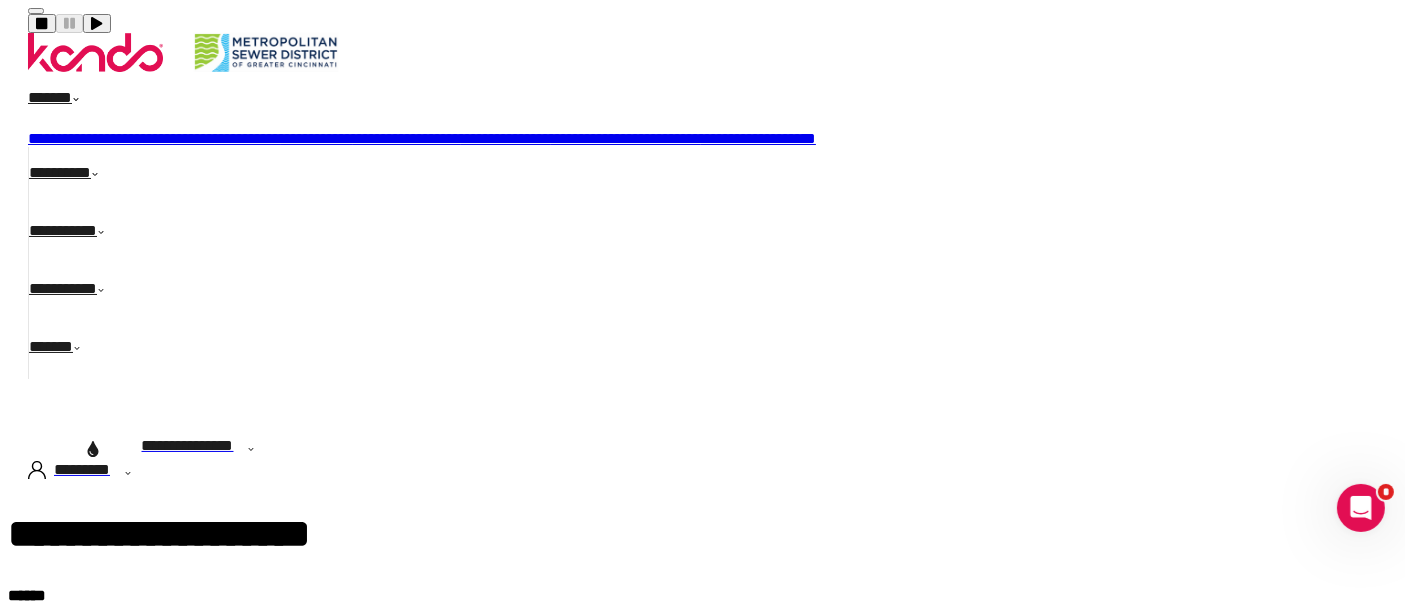 click on "**********" at bounding box center (407, 138) 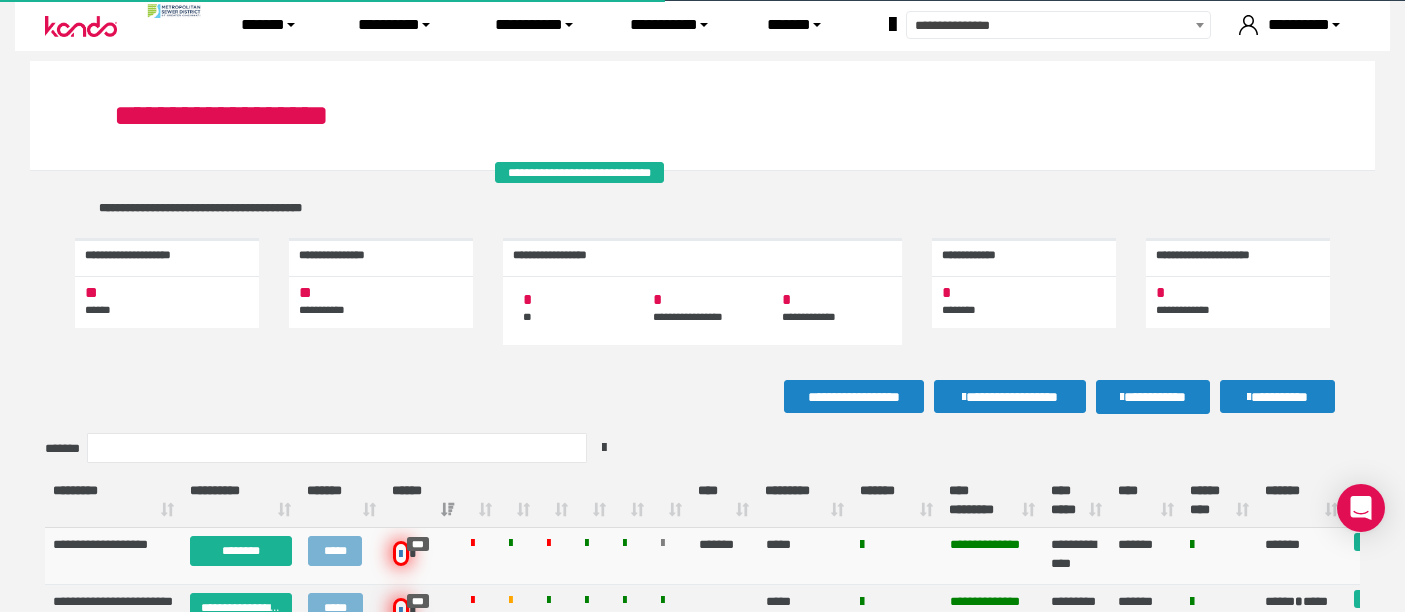 scroll, scrollTop: 0, scrollLeft: 0, axis: both 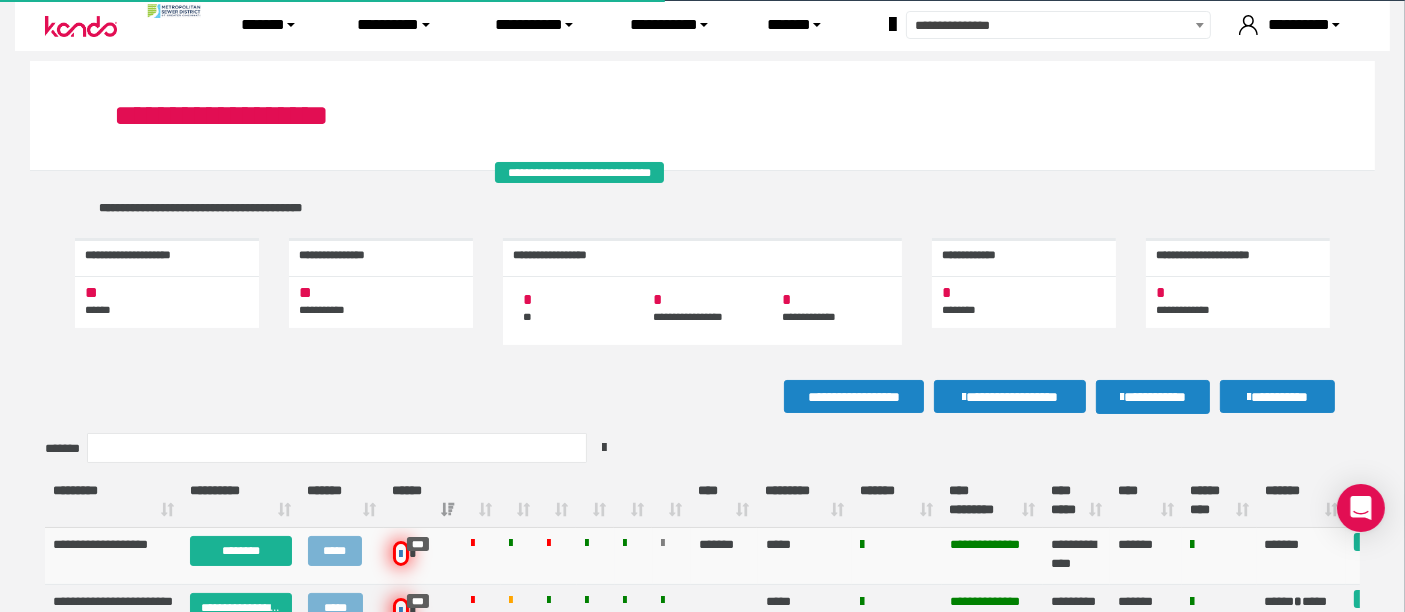 click on "*******" at bounding box center [896, 501] 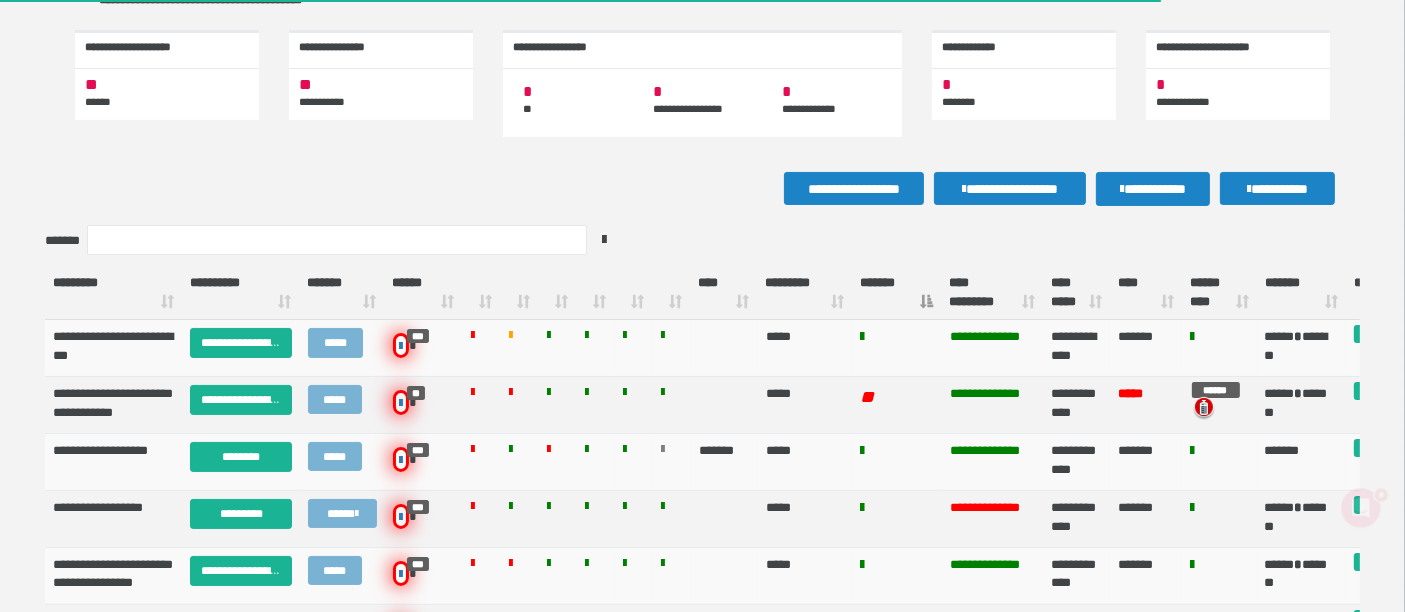 scroll, scrollTop: 0, scrollLeft: 0, axis: both 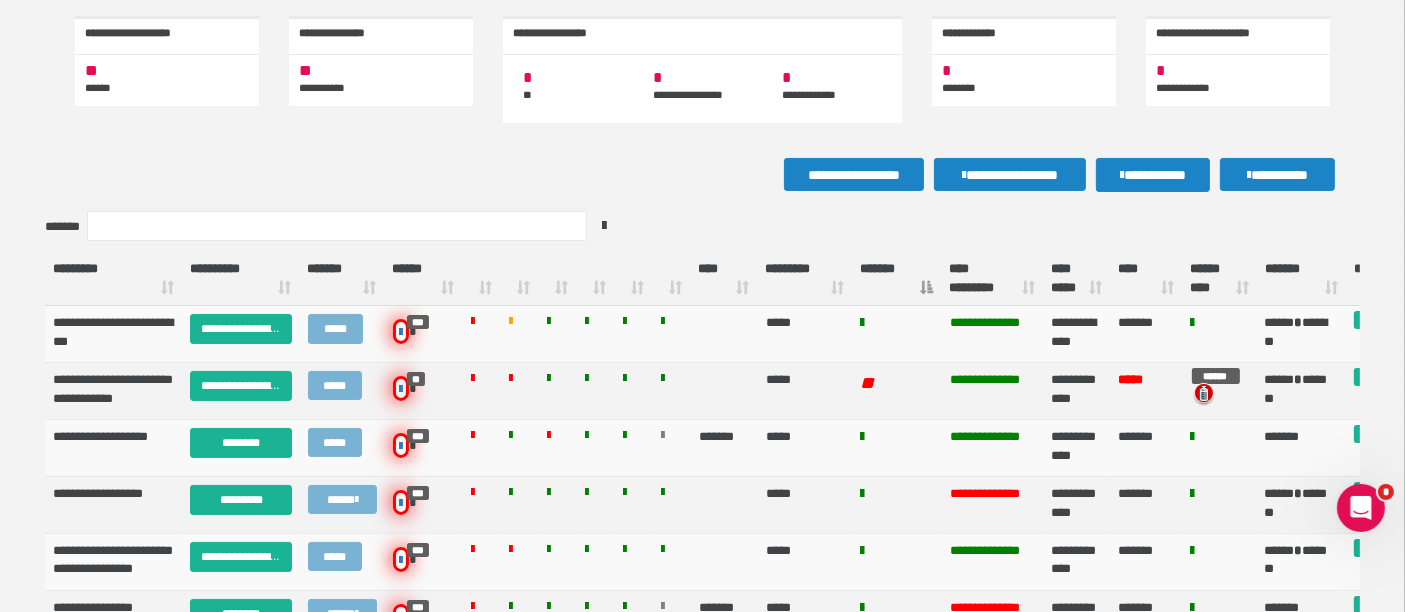 click on "*******" at bounding box center (896, 279) 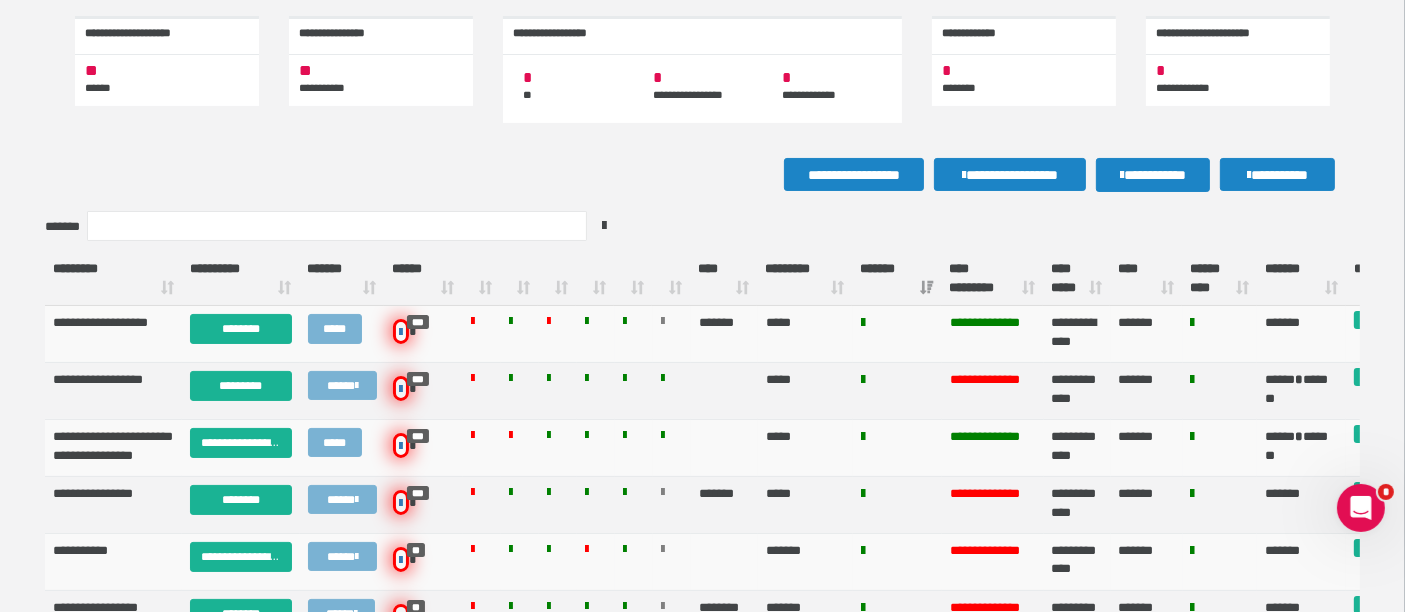 click on "*******" at bounding box center [896, 279] 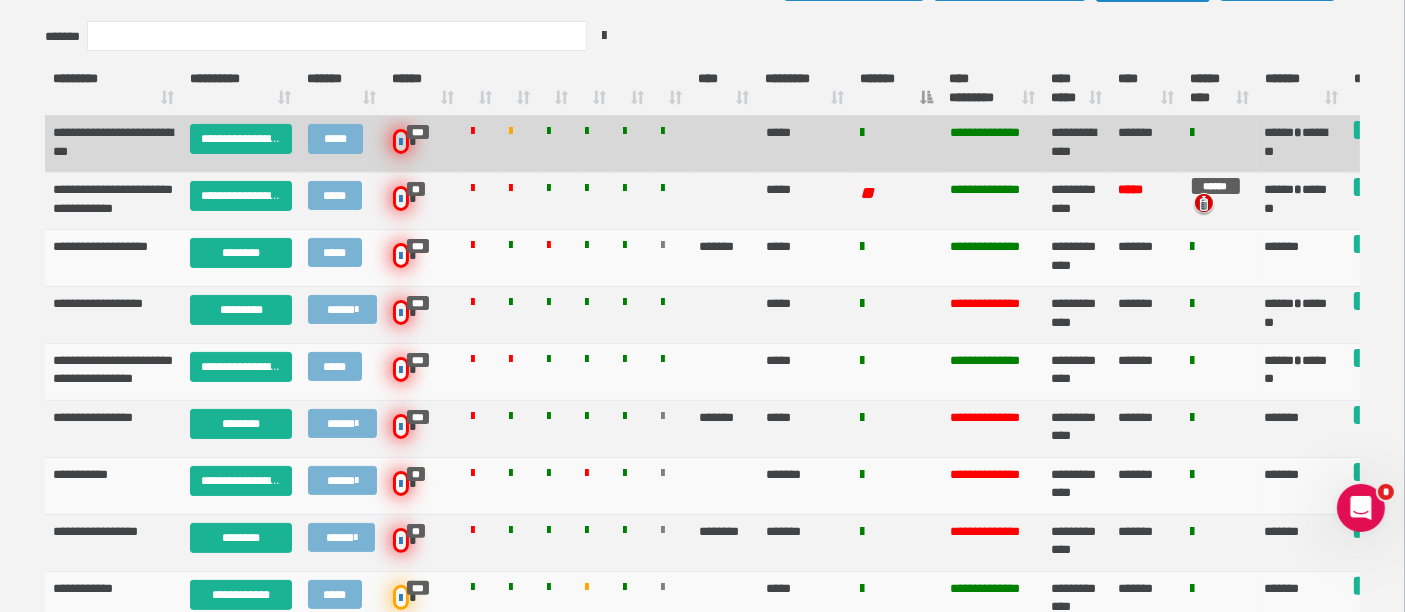 scroll, scrollTop: 444, scrollLeft: 0, axis: vertical 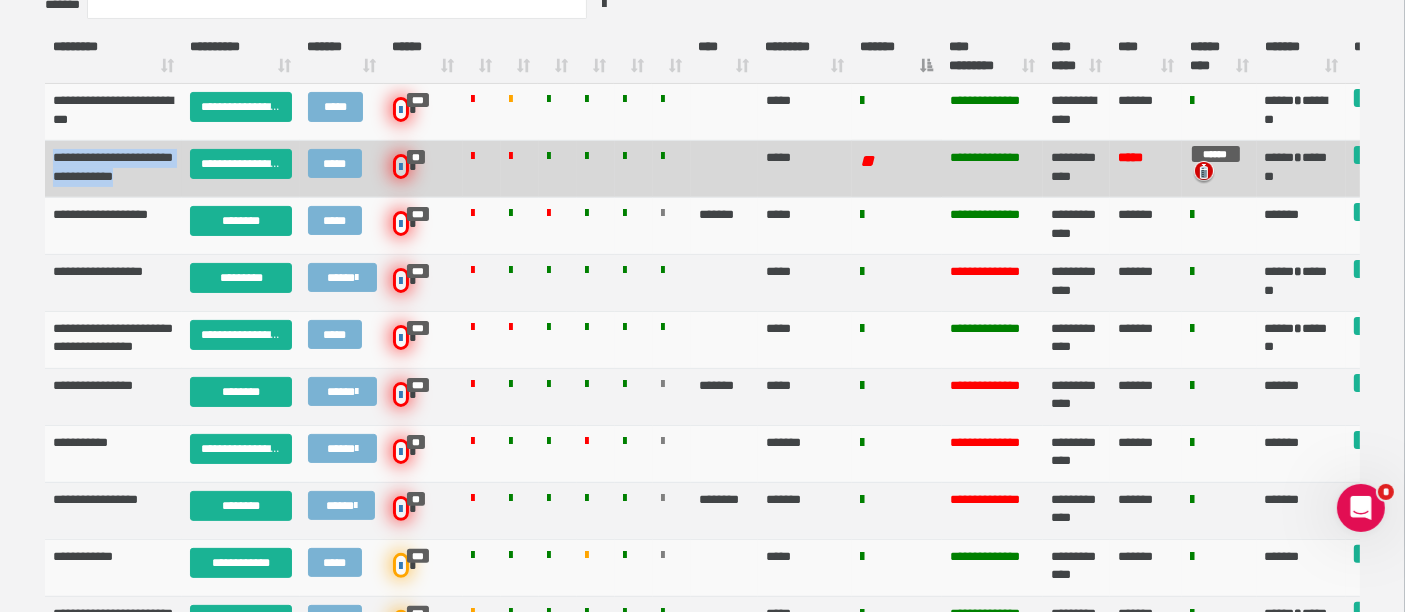 drag, startPoint x: 153, startPoint y: 194, endPoint x: 45, endPoint y: 153, distance: 115.52056 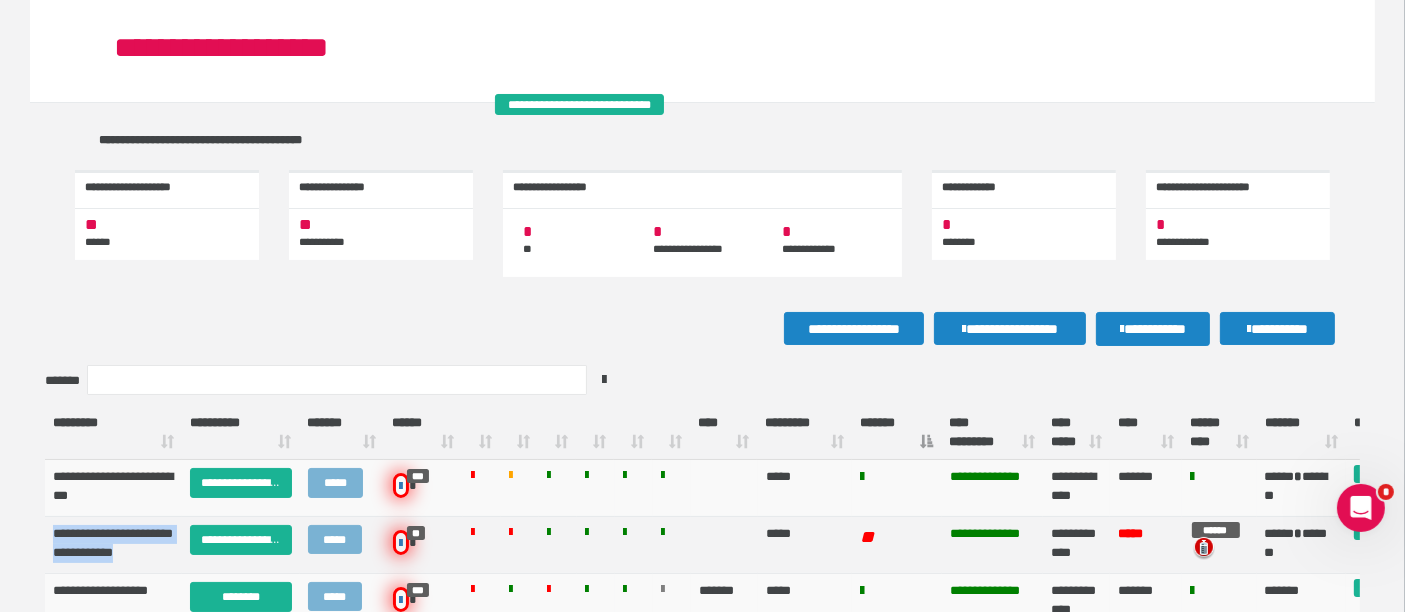 scroll, scrollTop: 0, scrollLeft: 0, axis: both 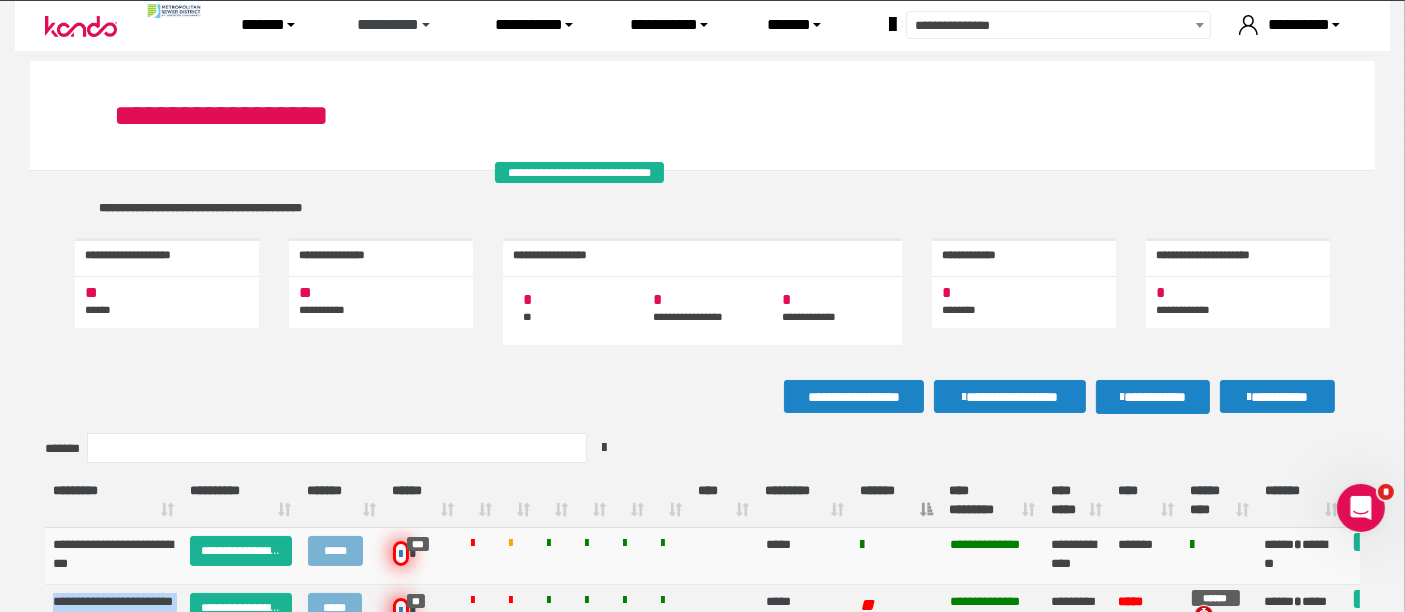 click on "*********" at bounding box center (274, 25) 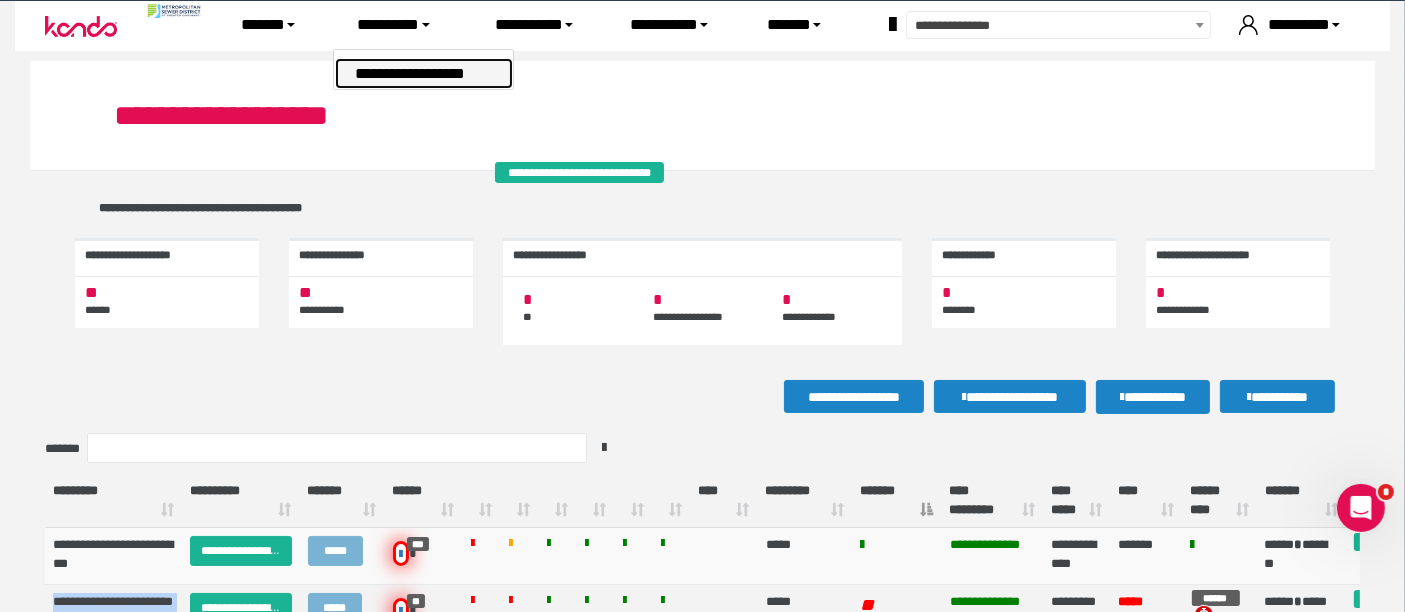 click on "**********" at bounding box center [424, 73] 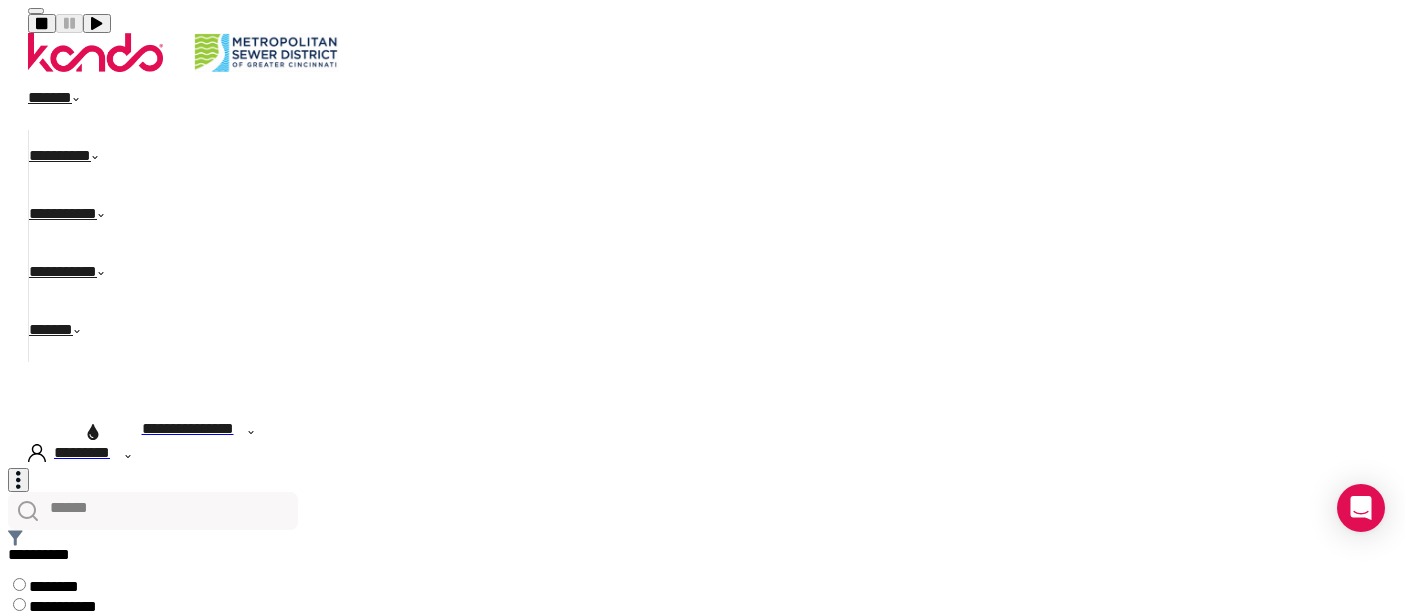 scroll, scrollTop: 0, scrollLeft: 0, axis: both 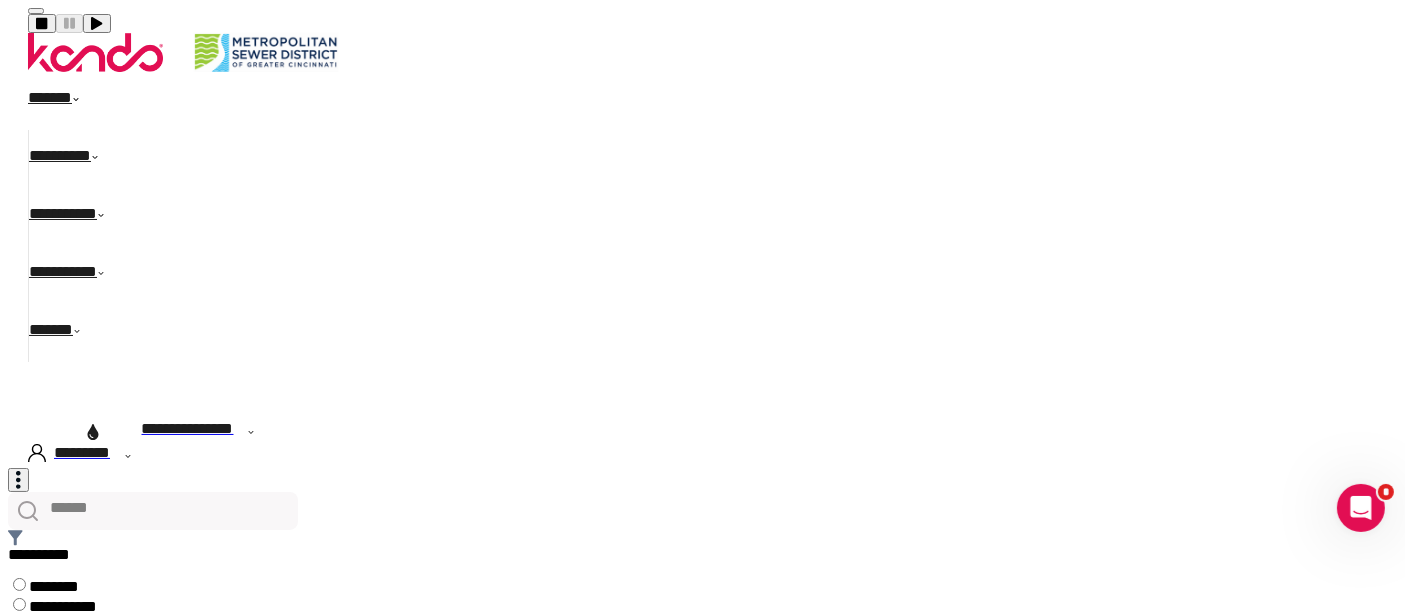 click on "**********" at bounding box center (168, 432) 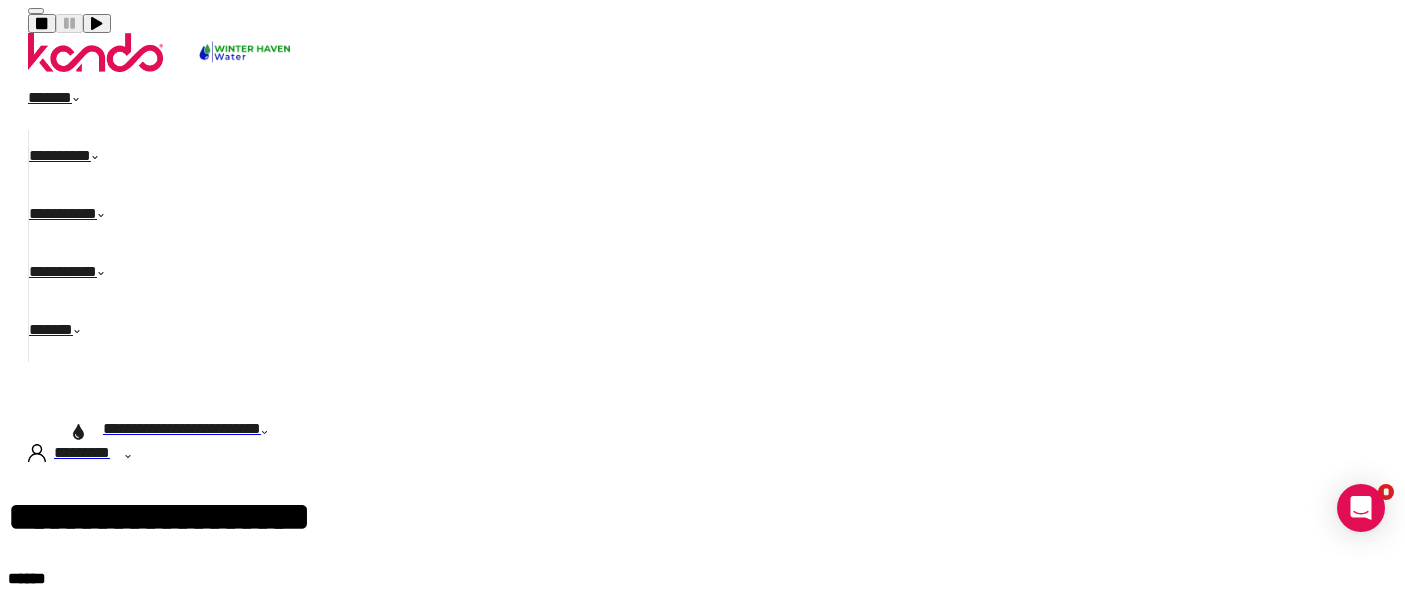 scroll, scrollTop: 0, scrollLeft: 0, axis: both 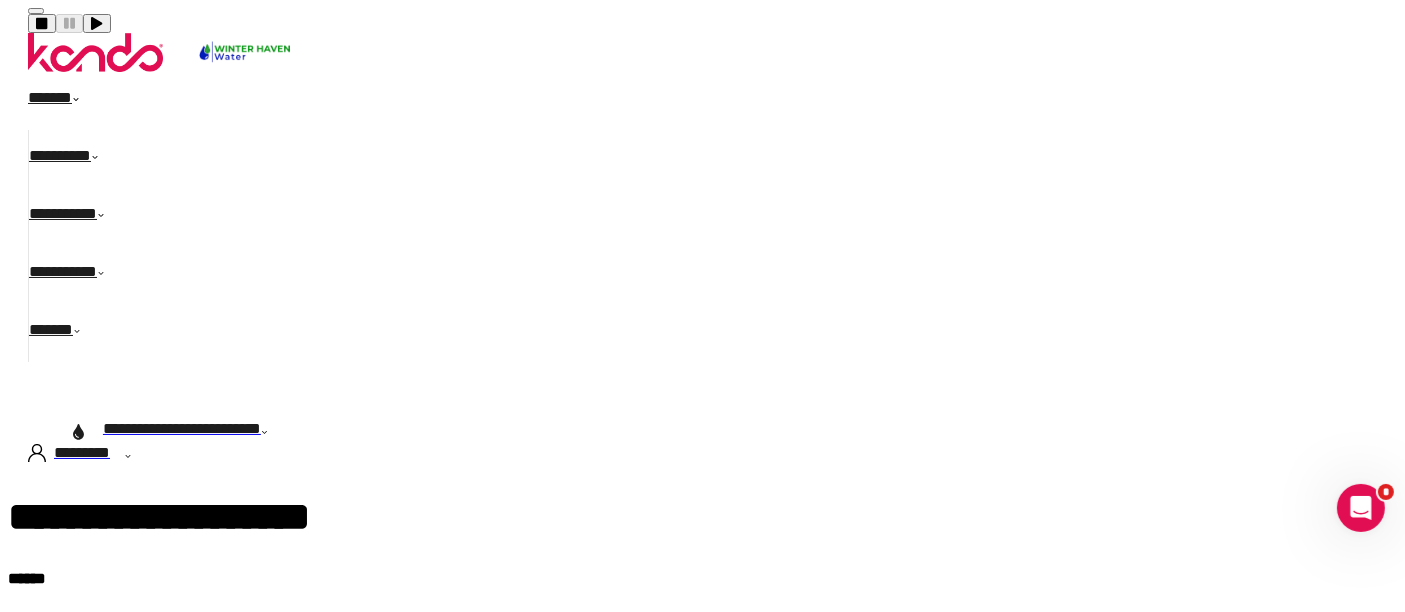 click at bounding box center (1345, 961) 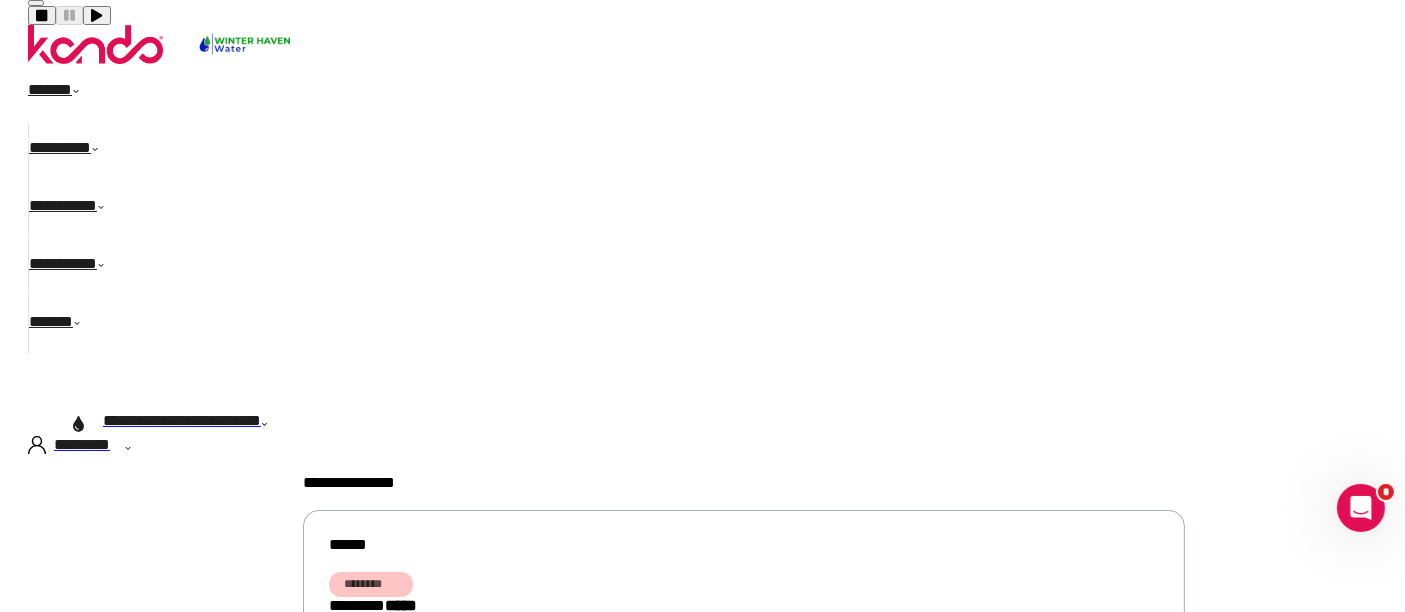 scroll, scrollTop: 111, scrollLeft: 0, axis: vertical 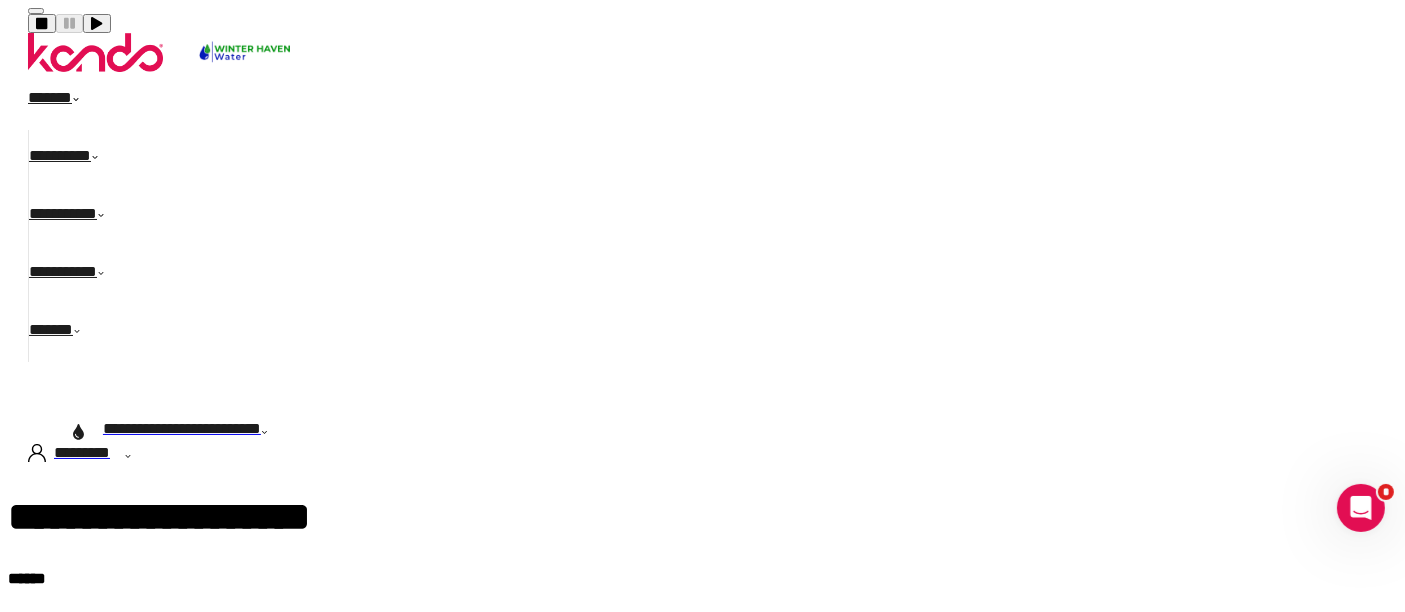click on "******" at bounding box center [65, 101] 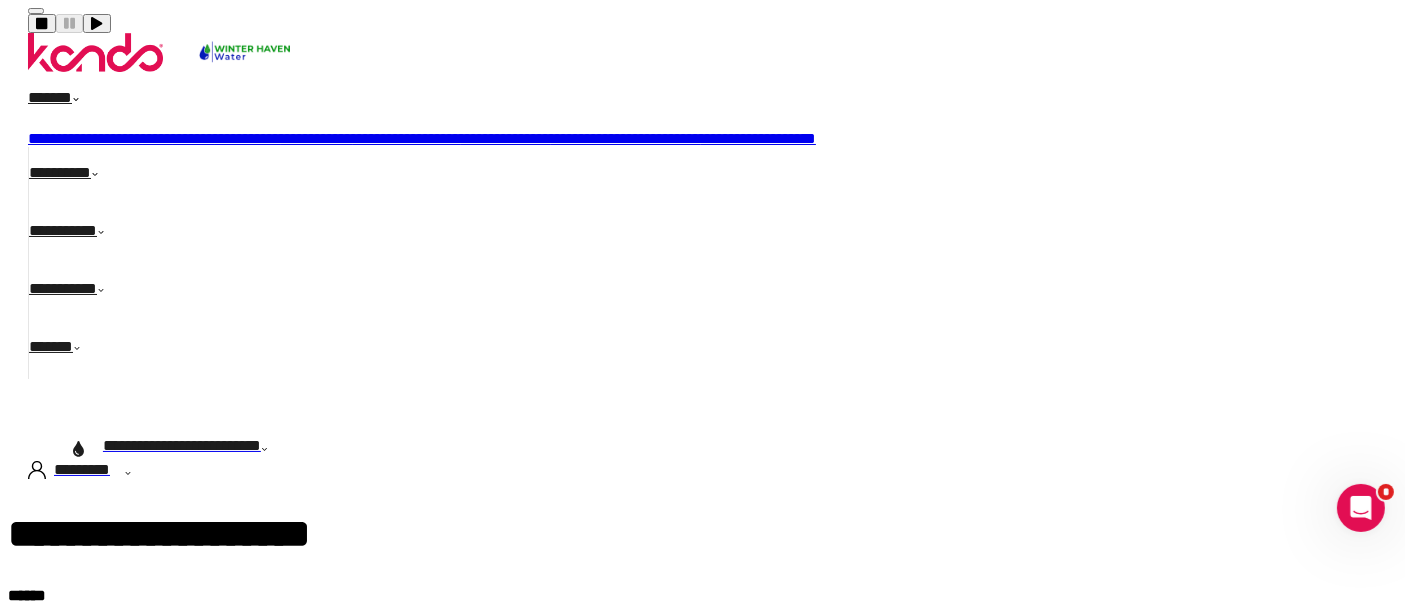 click on "**********" at bounding box center (407, 138) 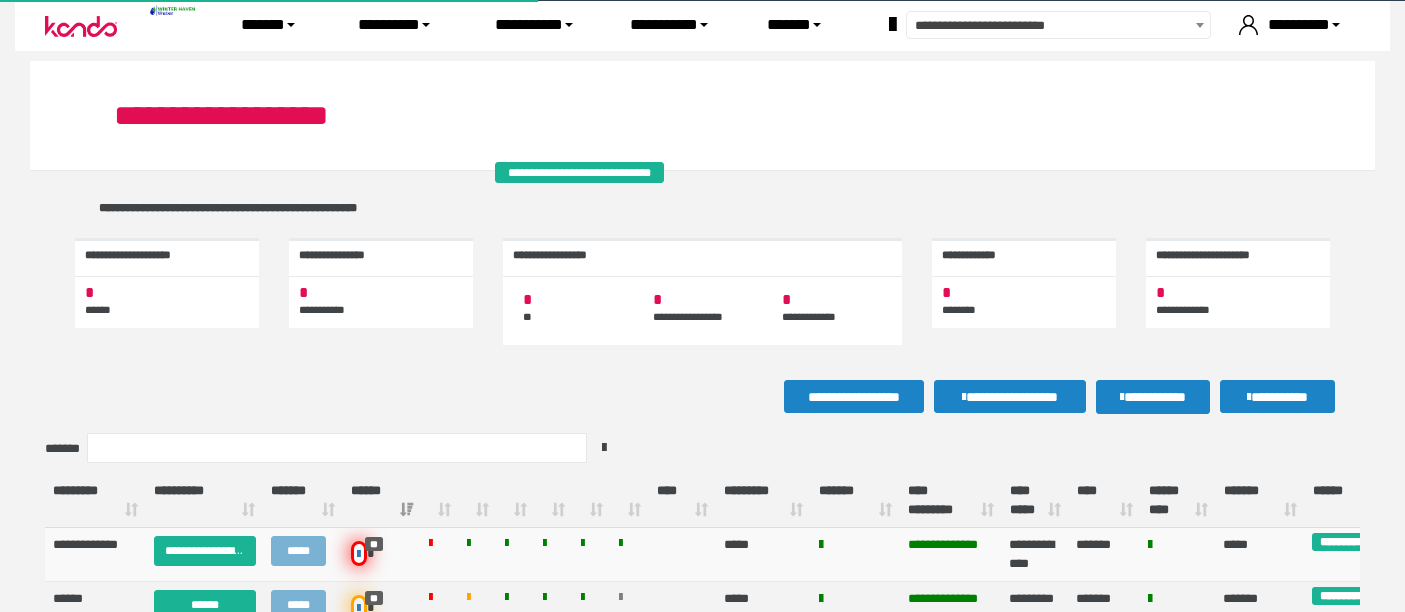 scroll, scrollTop: 222, scrollLeft: 0, axis: vertical 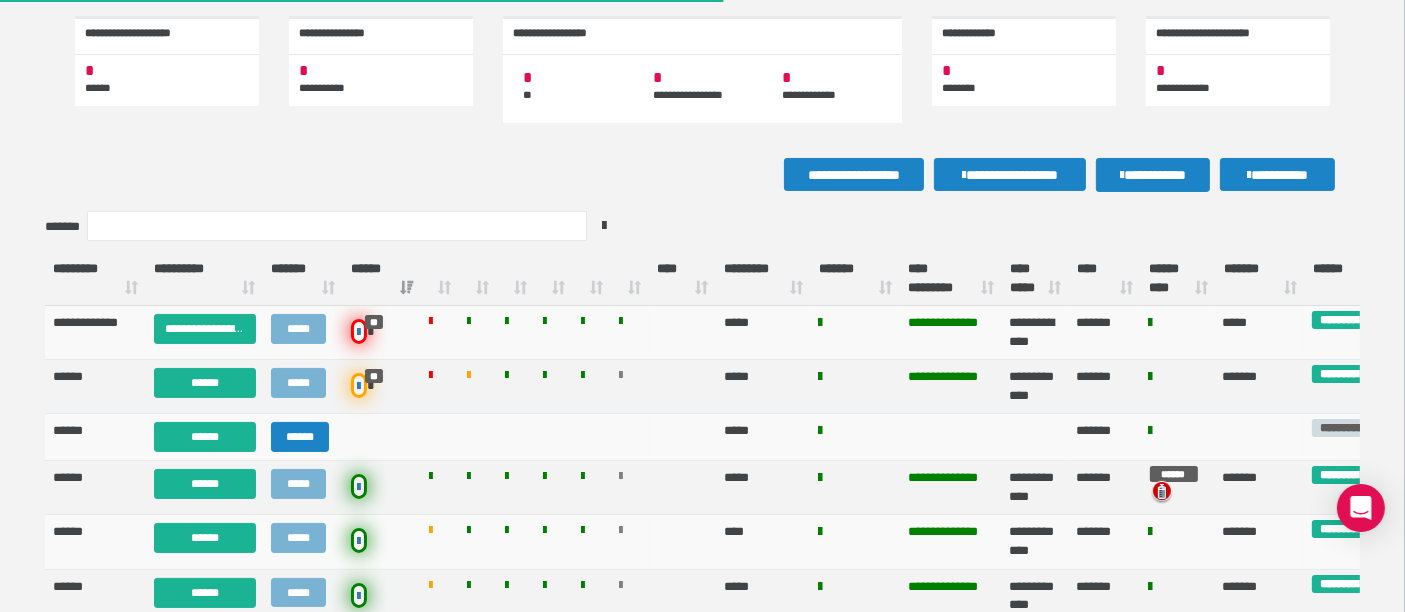 click on "*******" at bounding box center (855, 279) 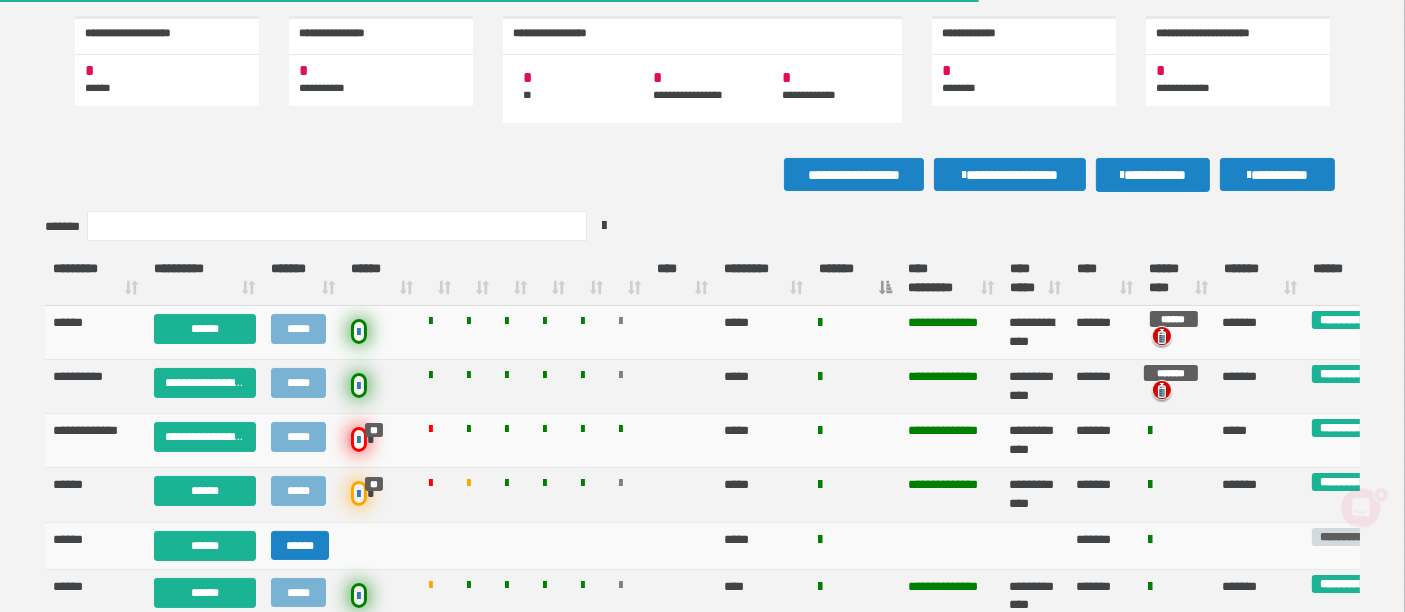 scroll, scrollTop: 0, scrollLeft: 0, axis: both 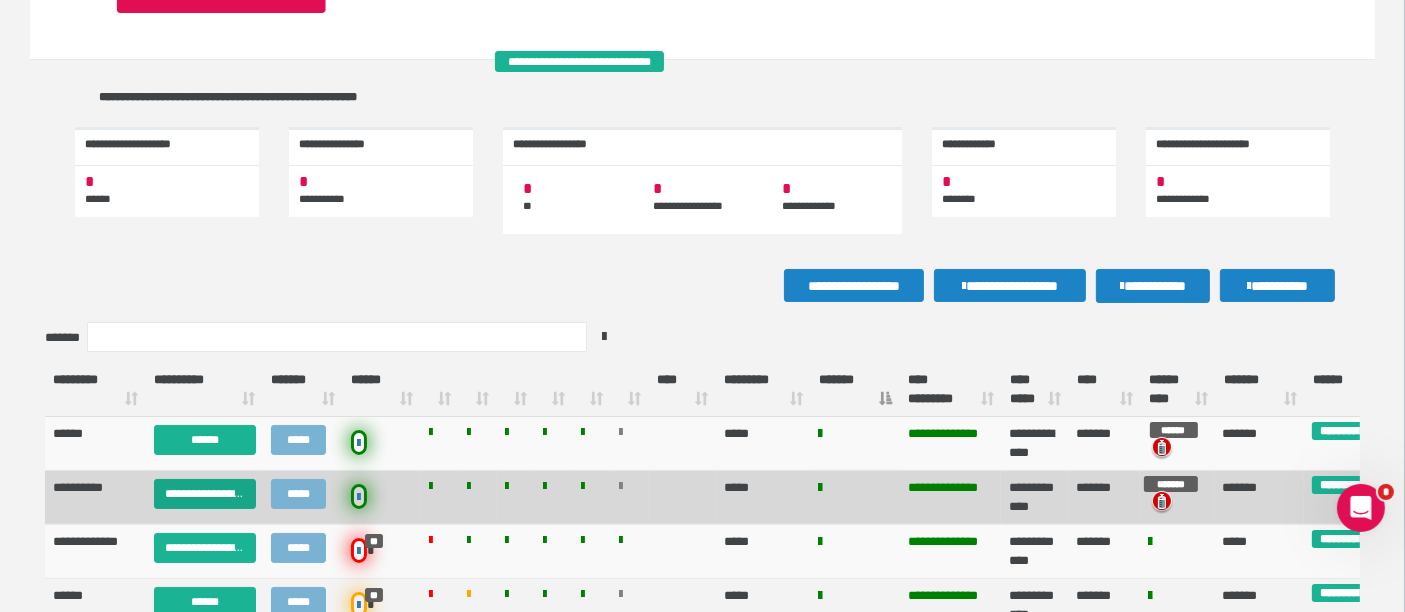 click on "**********" at bounding box center [205, 494] 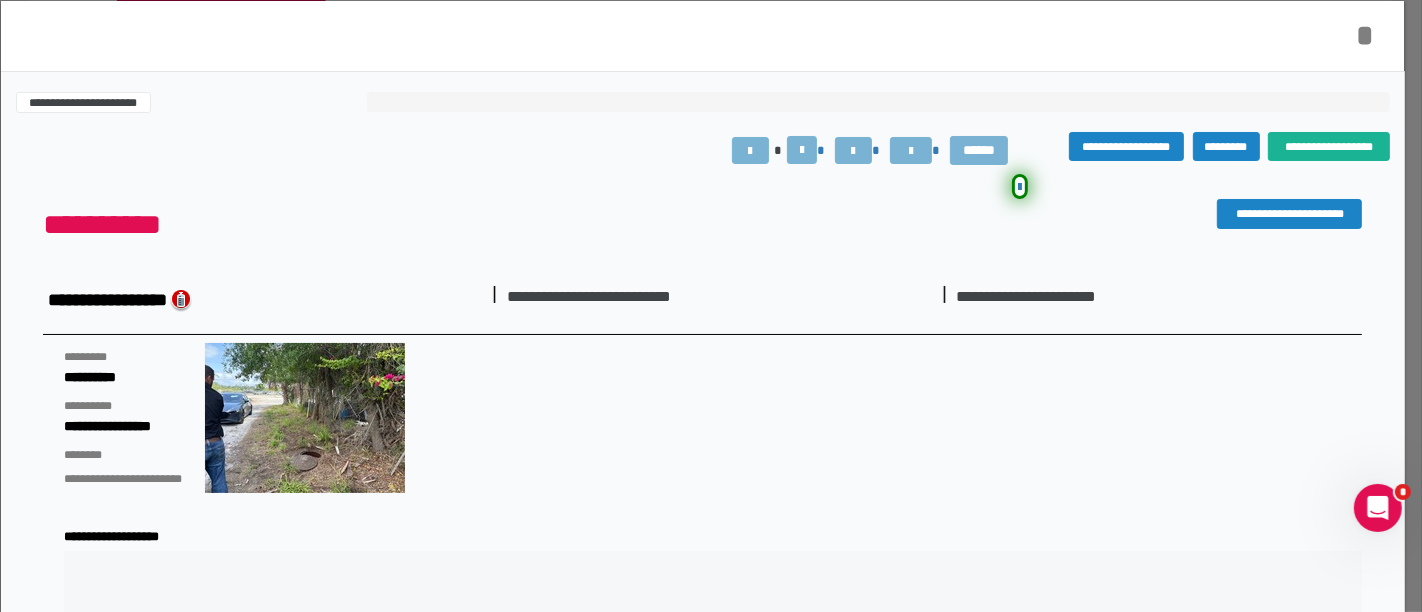click on "*" at bounding box center (1366, 35) 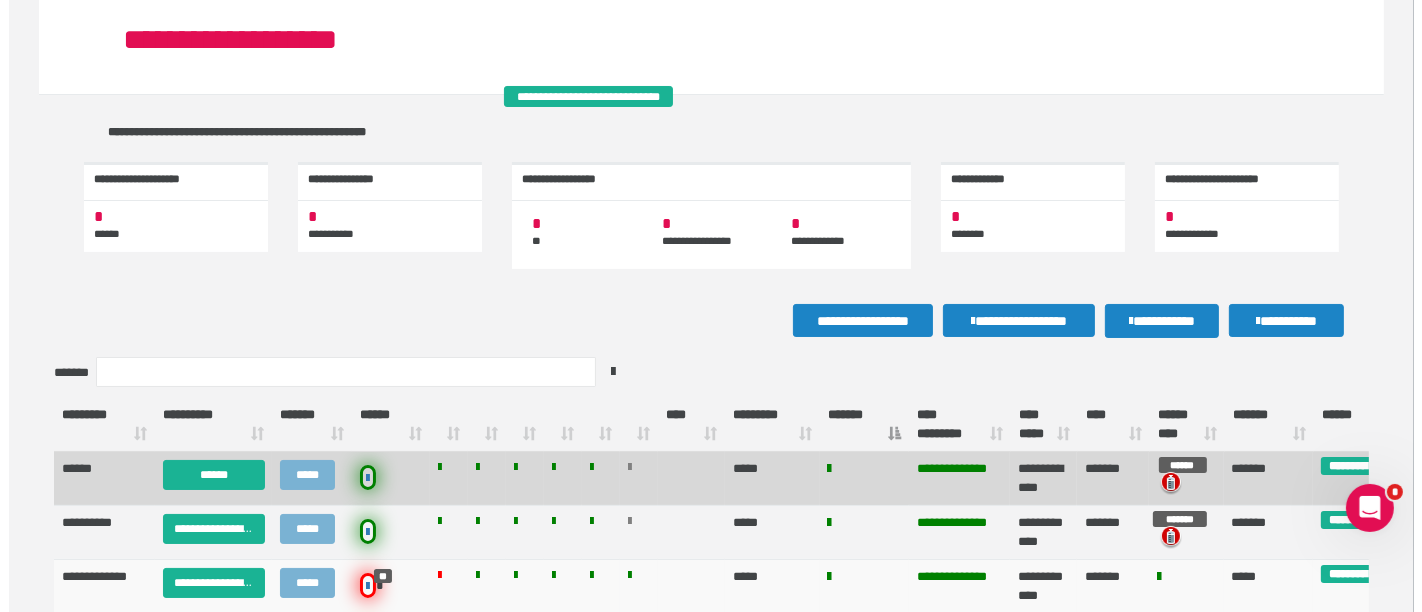 scroll, scrollTop: 111, scrollLeft: 0, axis: vertical 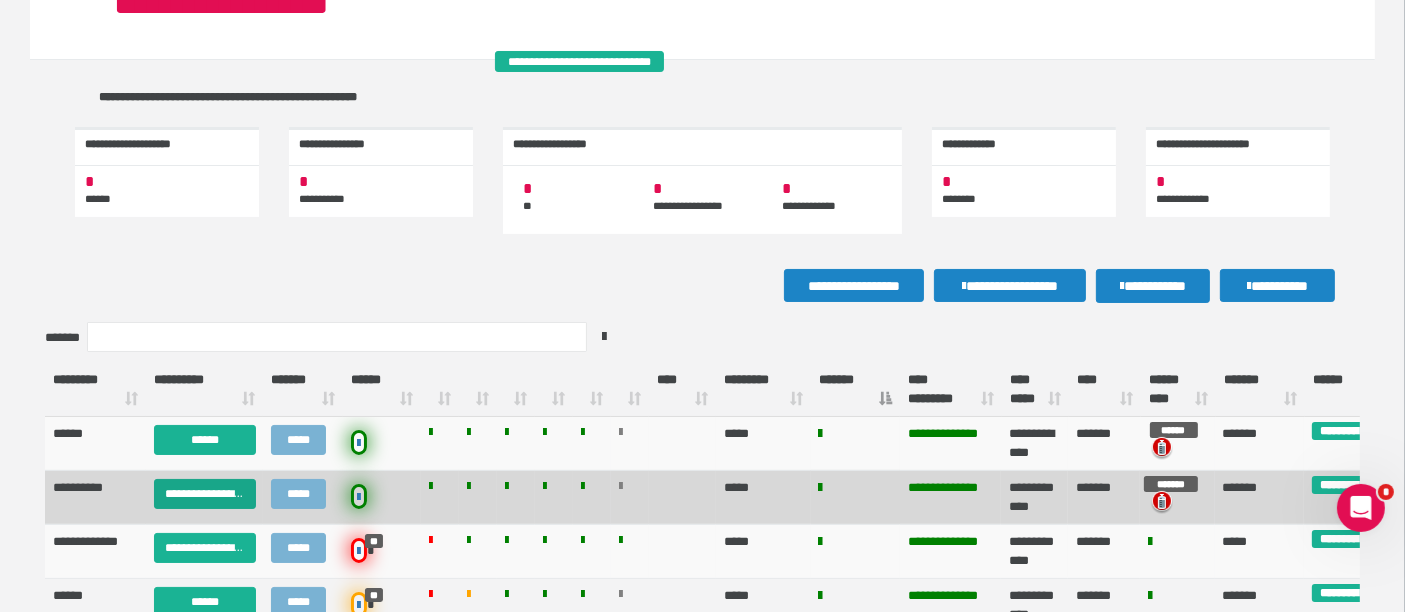 click on "**********" at bounding box center [205, 494] 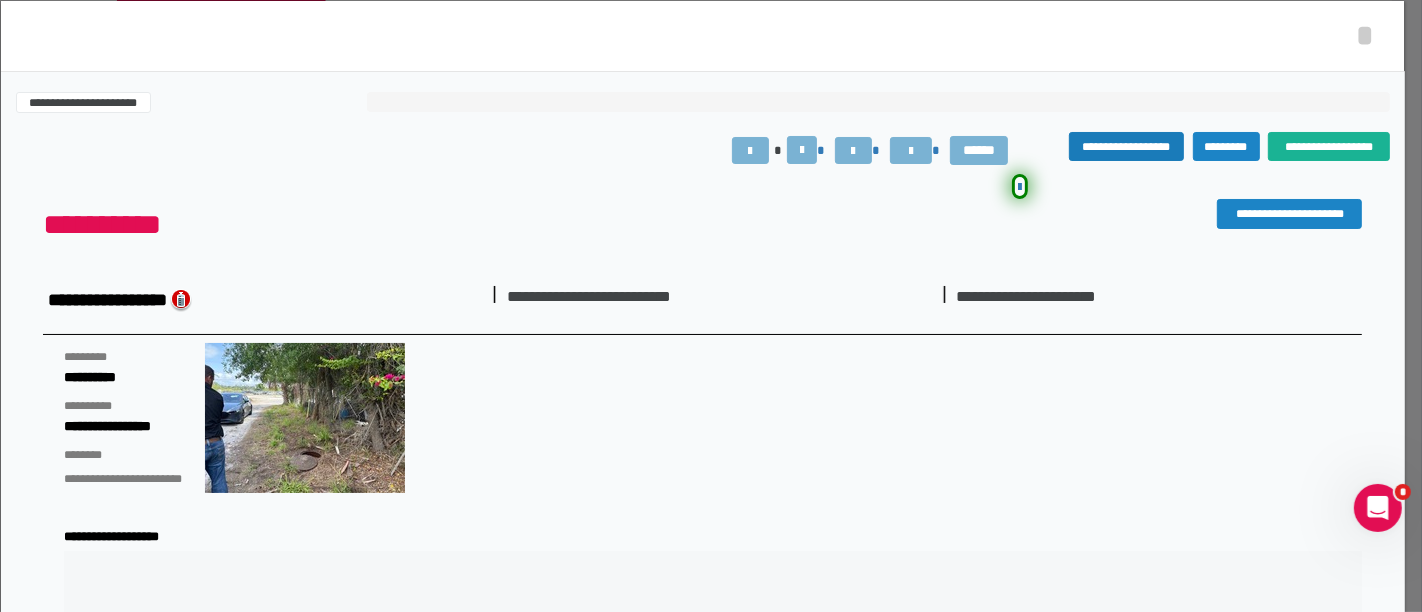 click on "**********" at bounding box center (1126, 146) 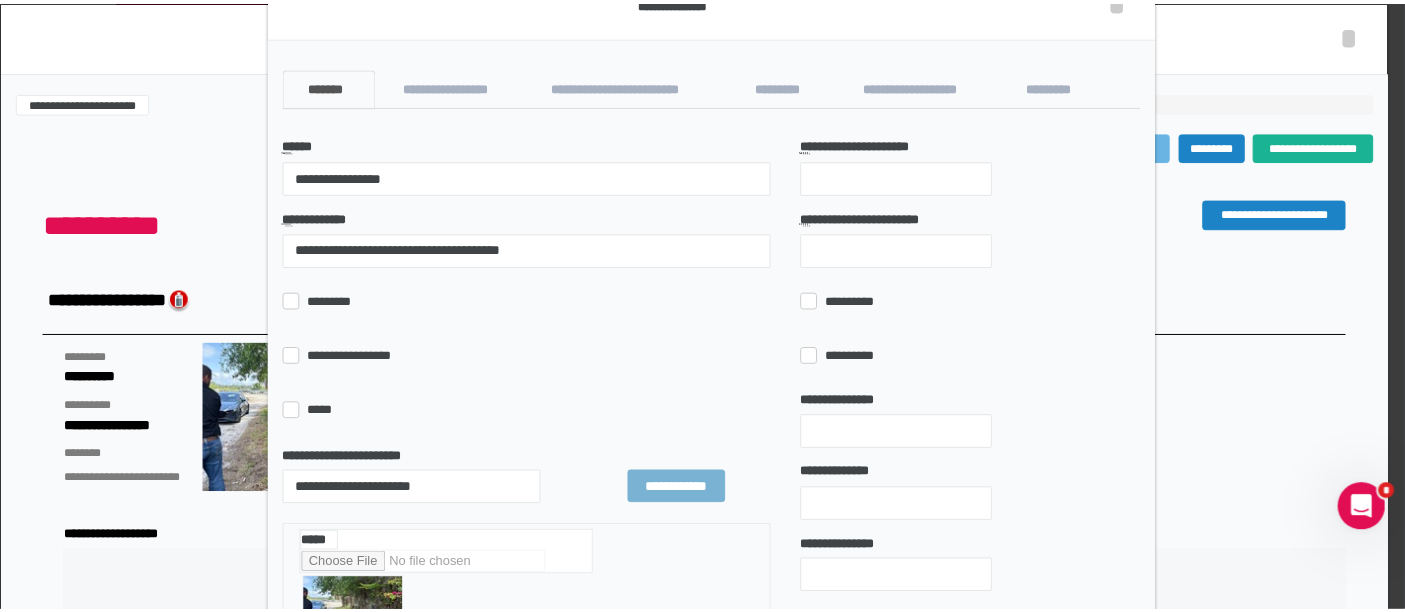 scroll, scrollTop: 0, scrollLeft: 0, axis: both 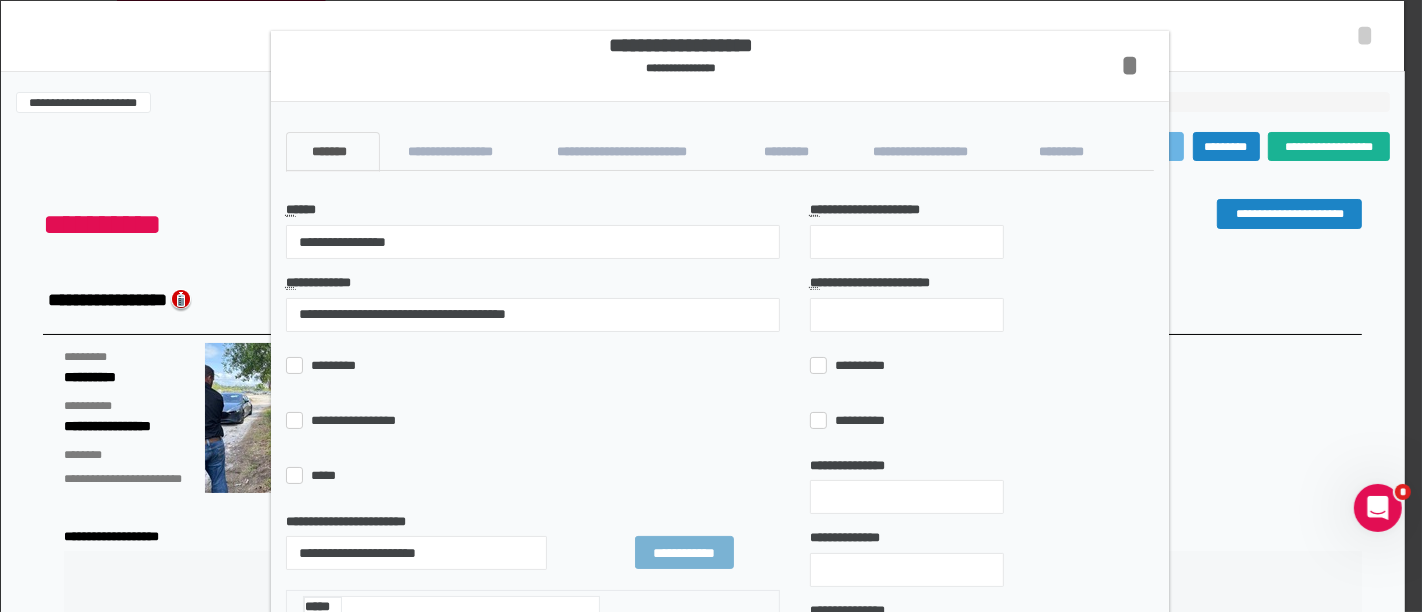 click on "*" at bounding box center (1130, 65) 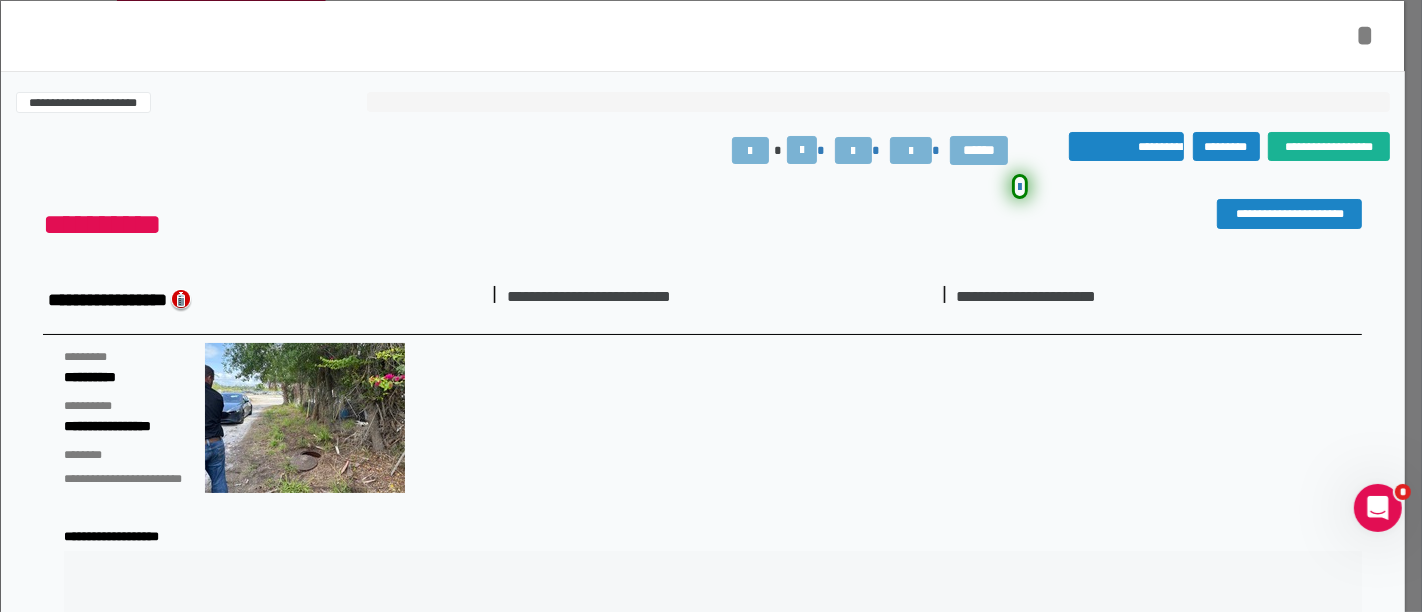 click on "*" at bounding box center (1366, 35) 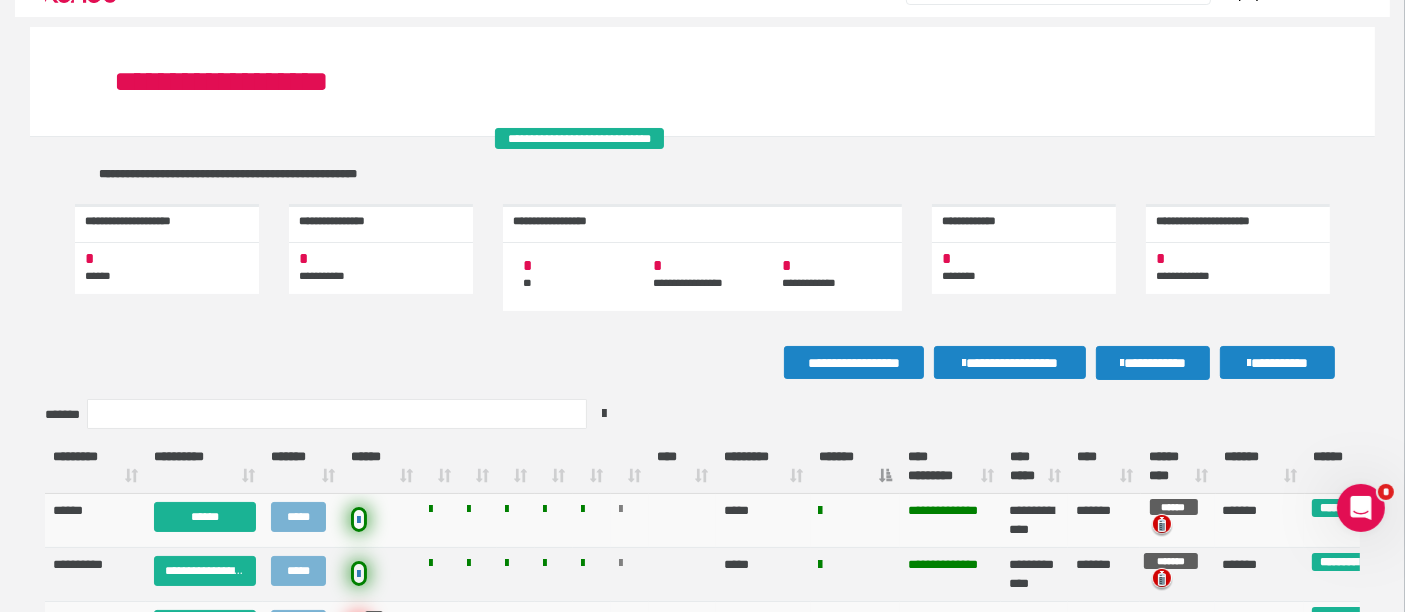 scroll, scrollTop: 0, scrollLeft: 0, axis: both 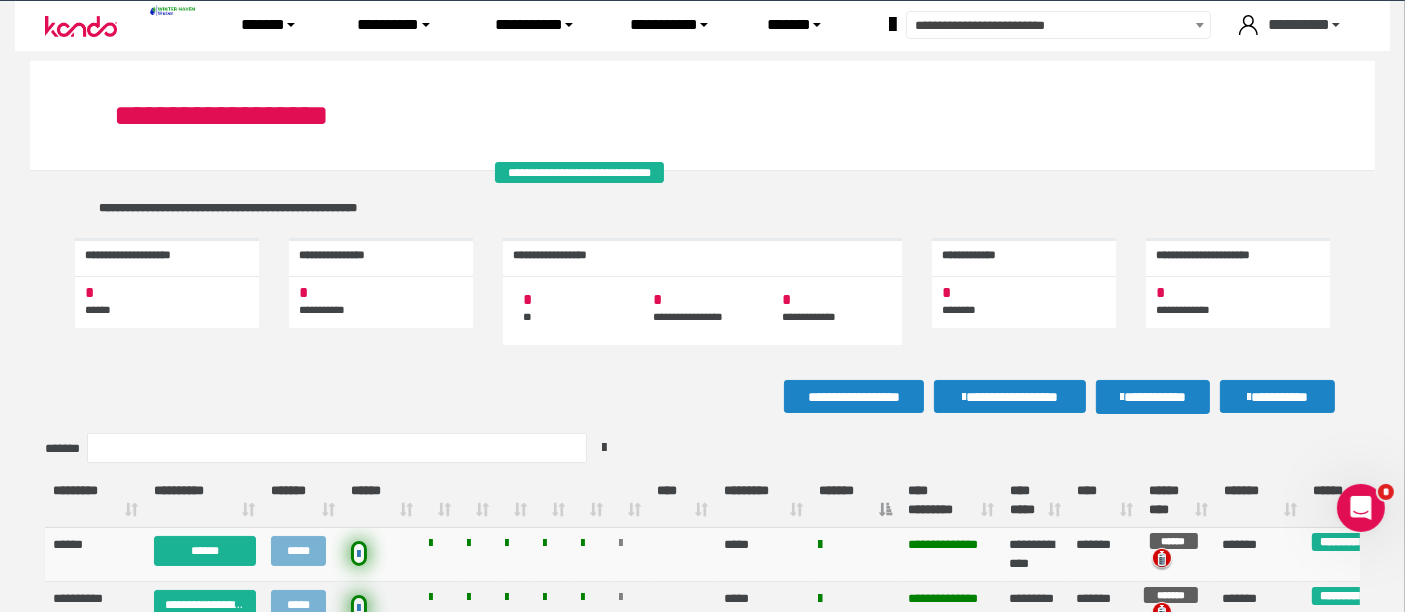 click on "*********" at bounding box center (1306, 25) 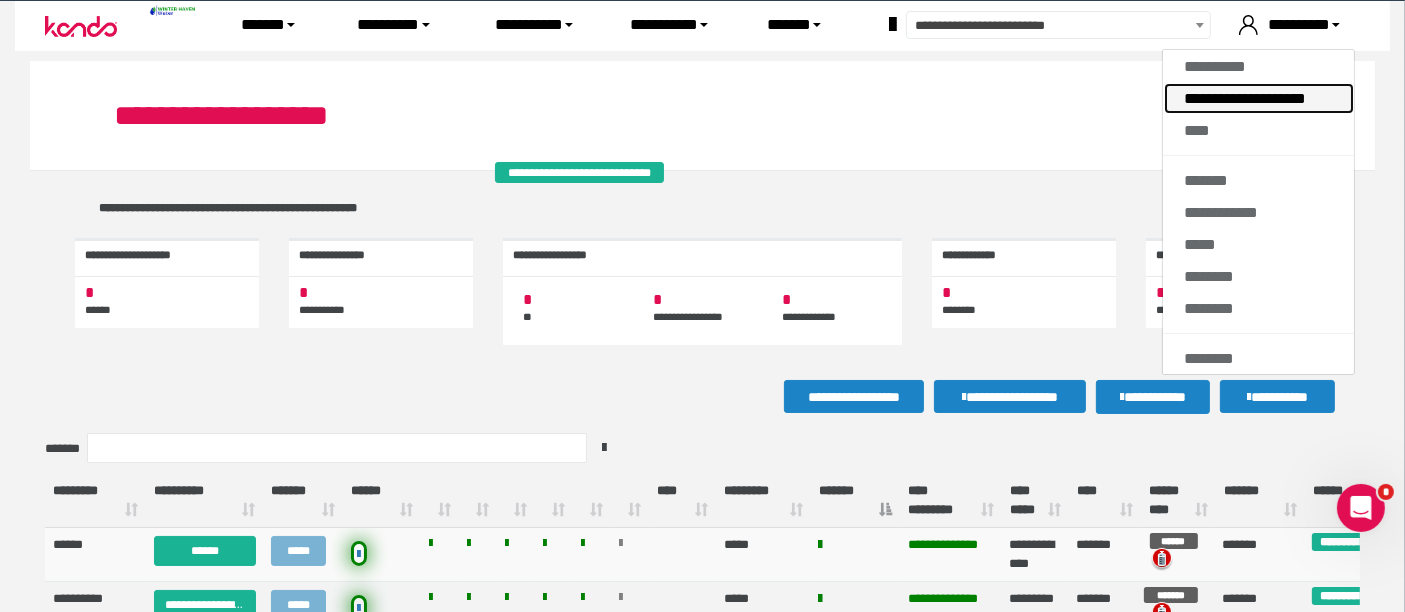 click on "**********" at bounding box center (1258, 98) 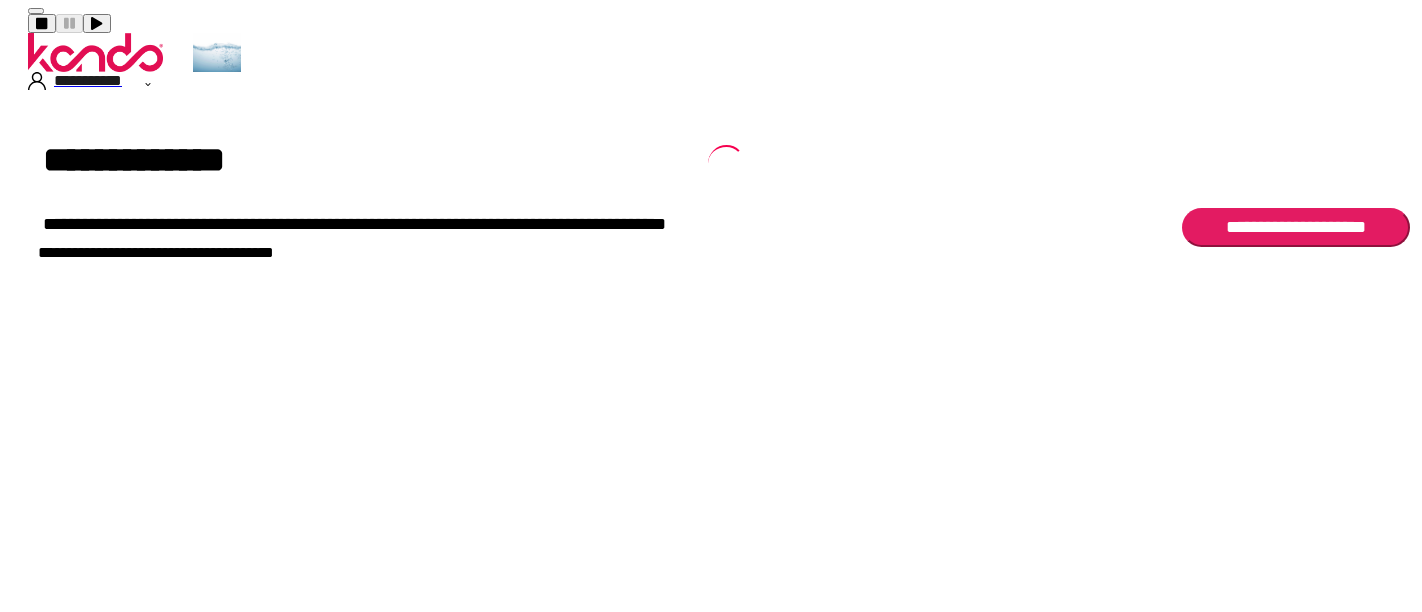 scroll, scrollTop: 0, scrollLeft: 0, axis: both 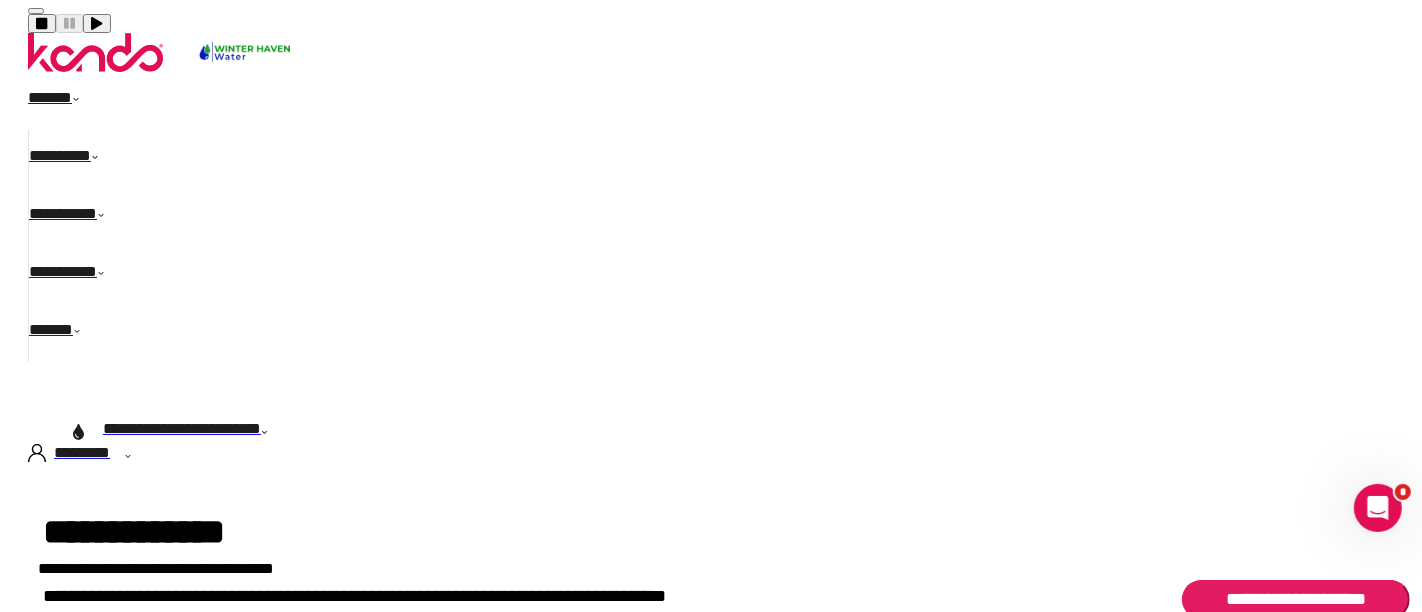 click at bounding box center (1376, 800) 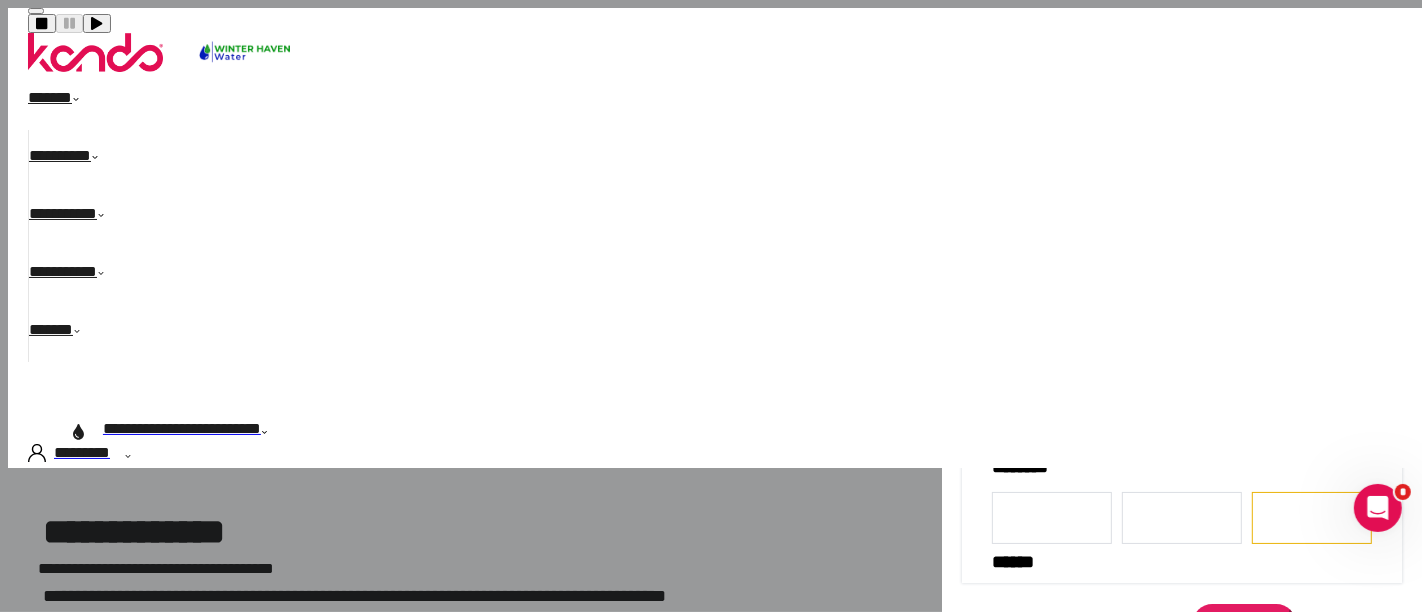 scroll, scrollTop: 222, scrollLeft: 0, axis: vertical 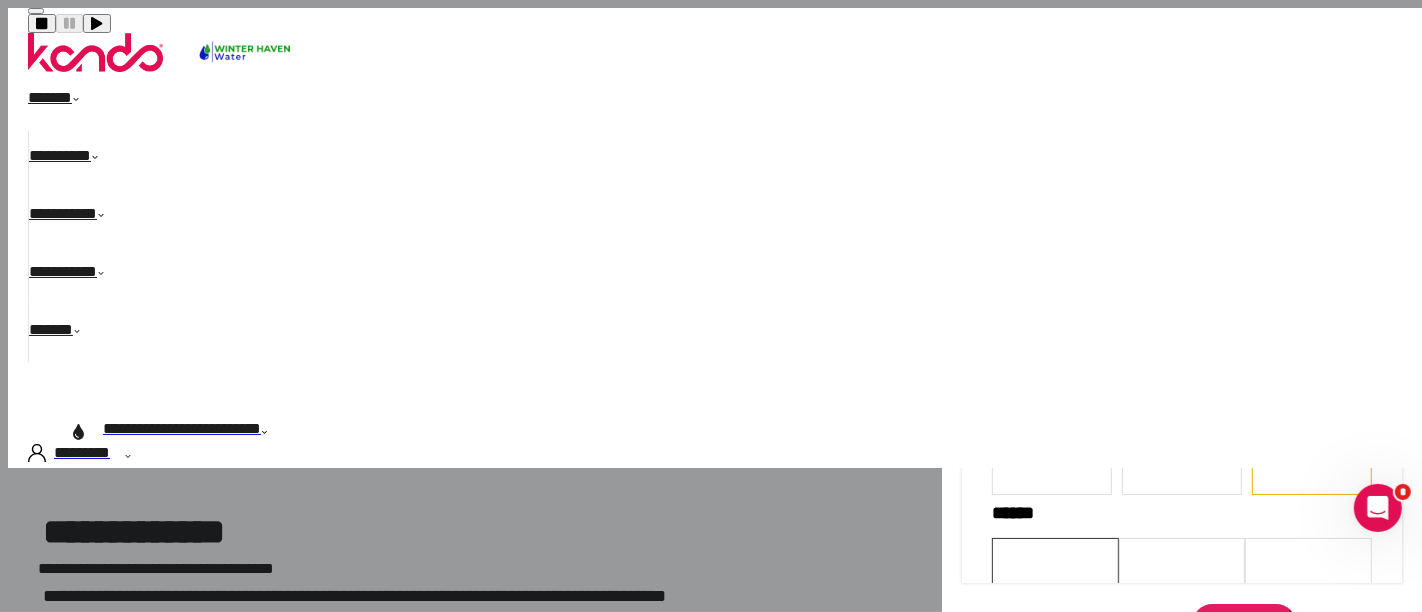 click on "**********" at bounding box center (1145, 314) 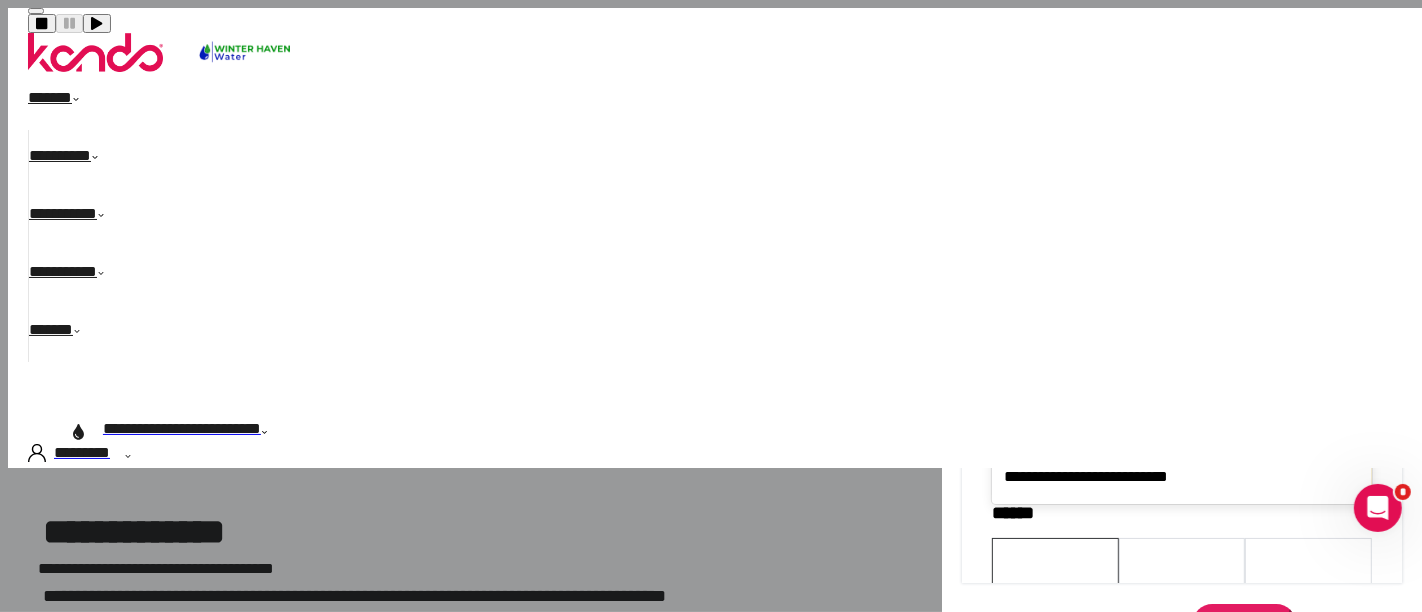 click on "**********" at bounding box center [1173, 440] 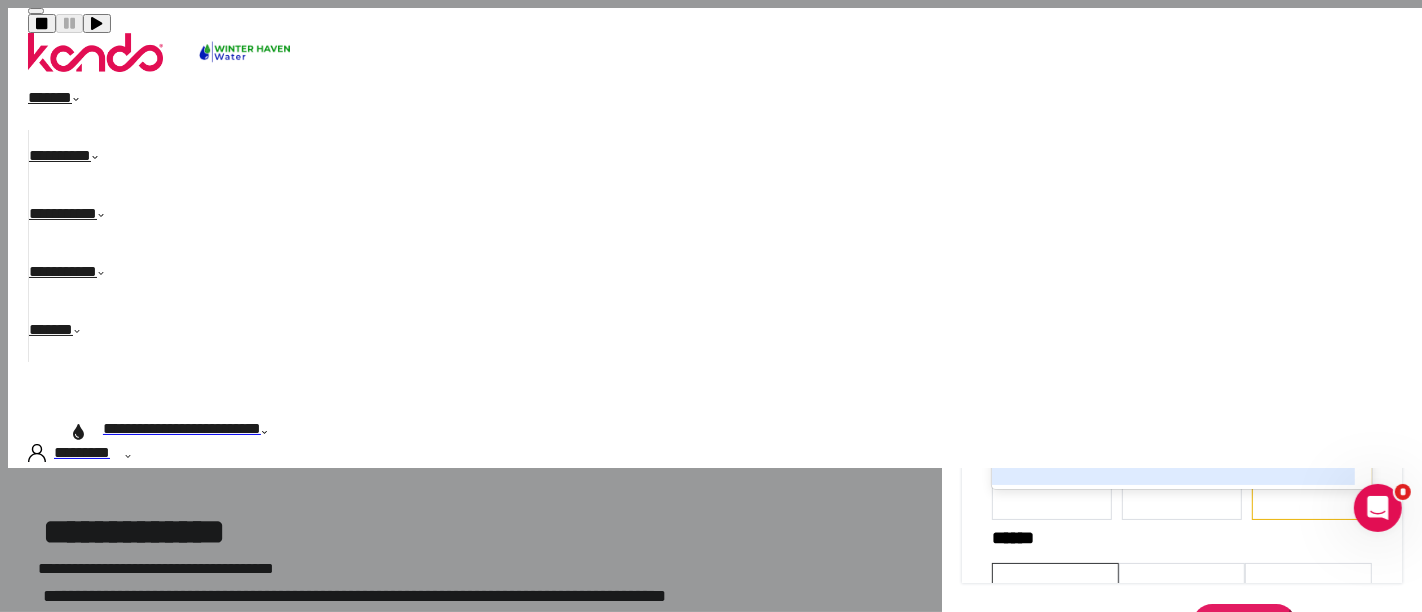 click on "*********" at bounding box center (1173, 465) 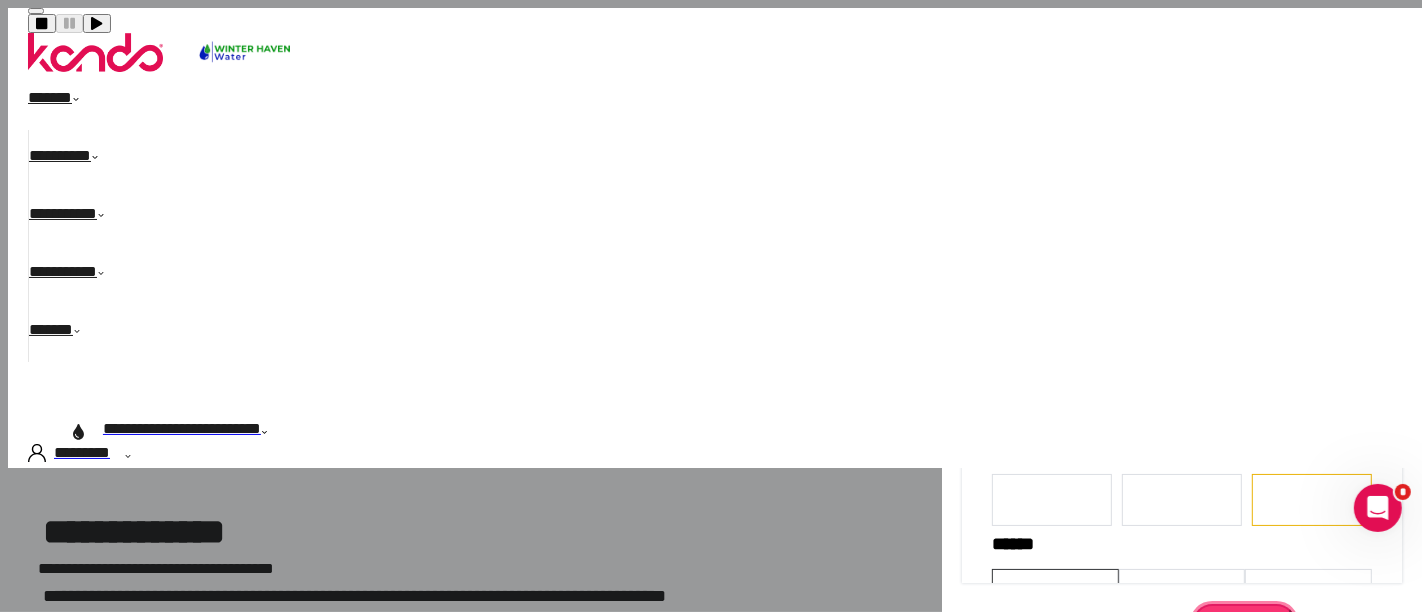 click on "****" at bounding box center (1244, 623) 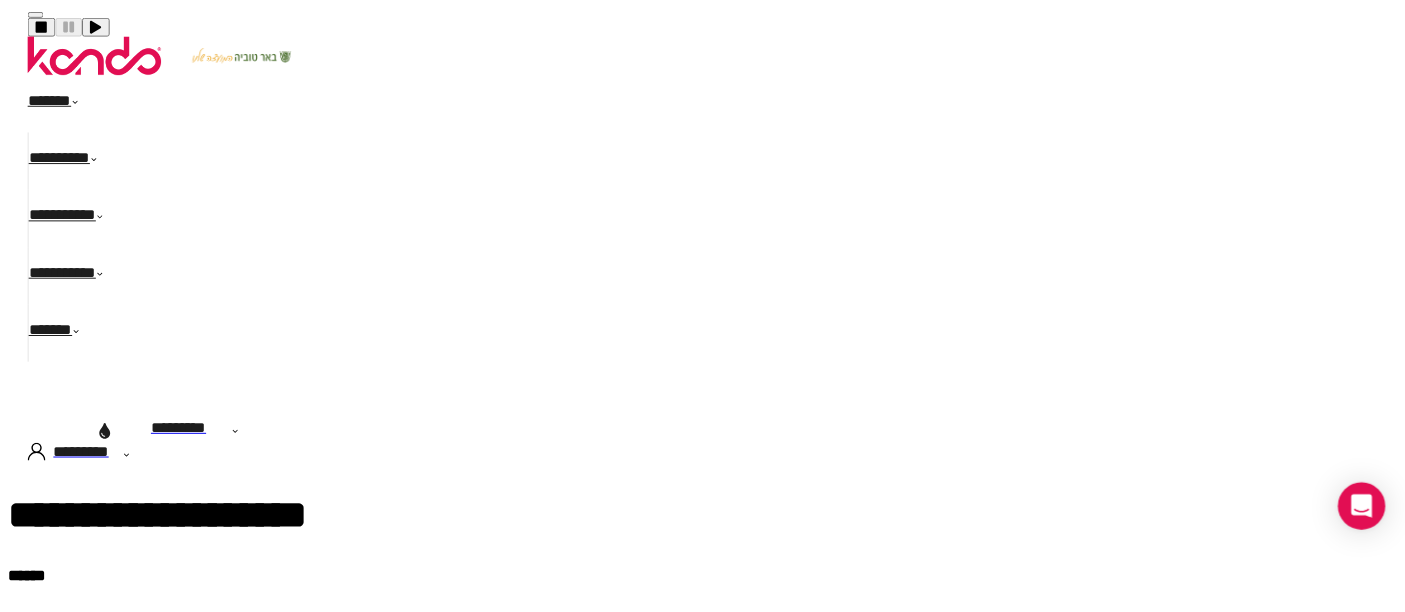 scroll, scrollTop: 0, scrollLeft: 0, axis: both 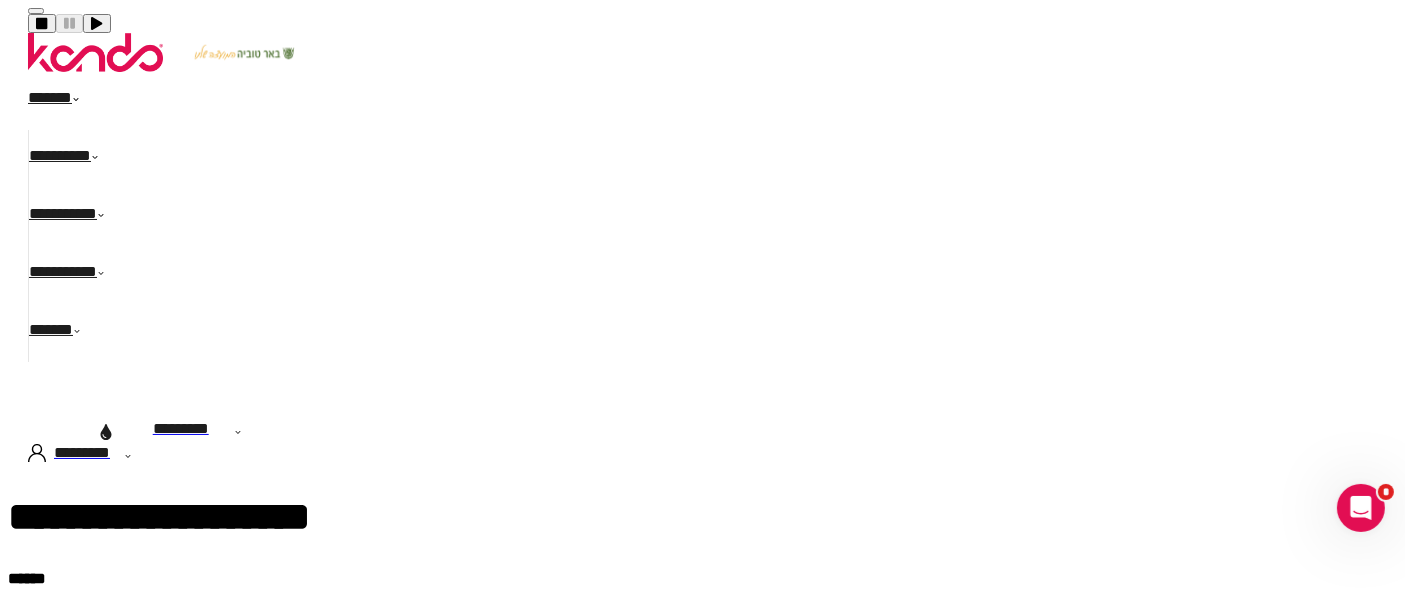 click on "******" at bounding box center (65, 101) 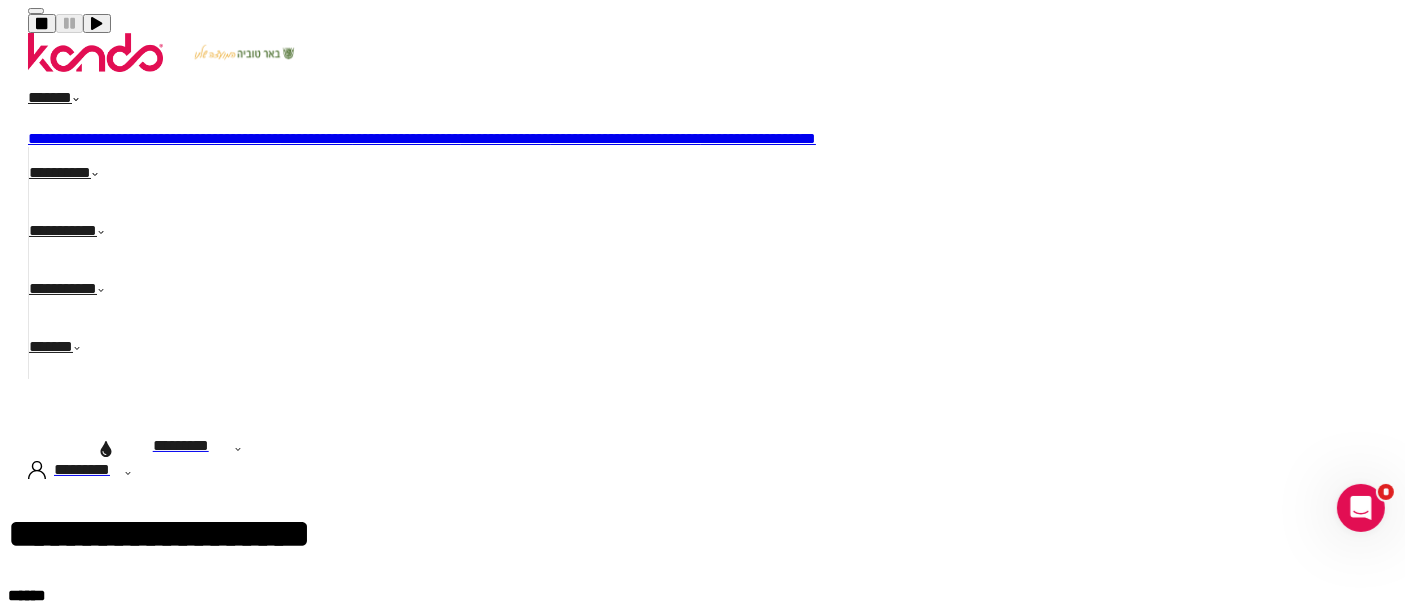 click on "**********" at bounding box center (407, 138) 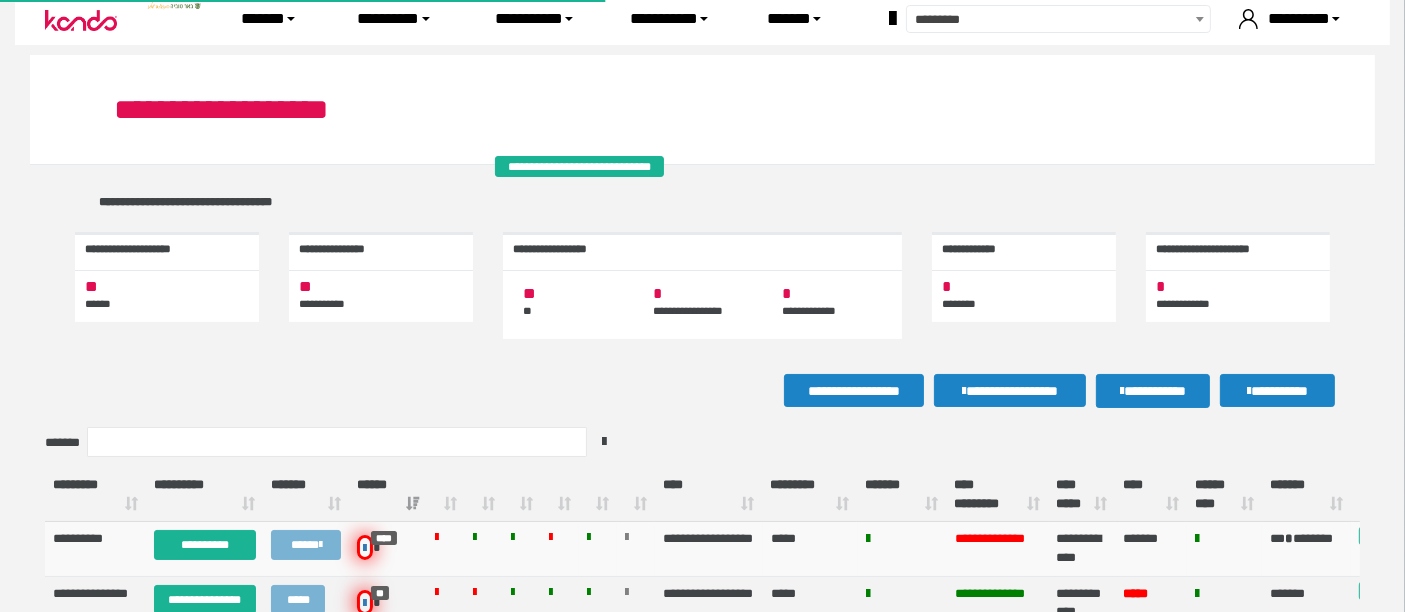 scroll, scrollTop: 222, scrollLeft: 0, axis: vertical 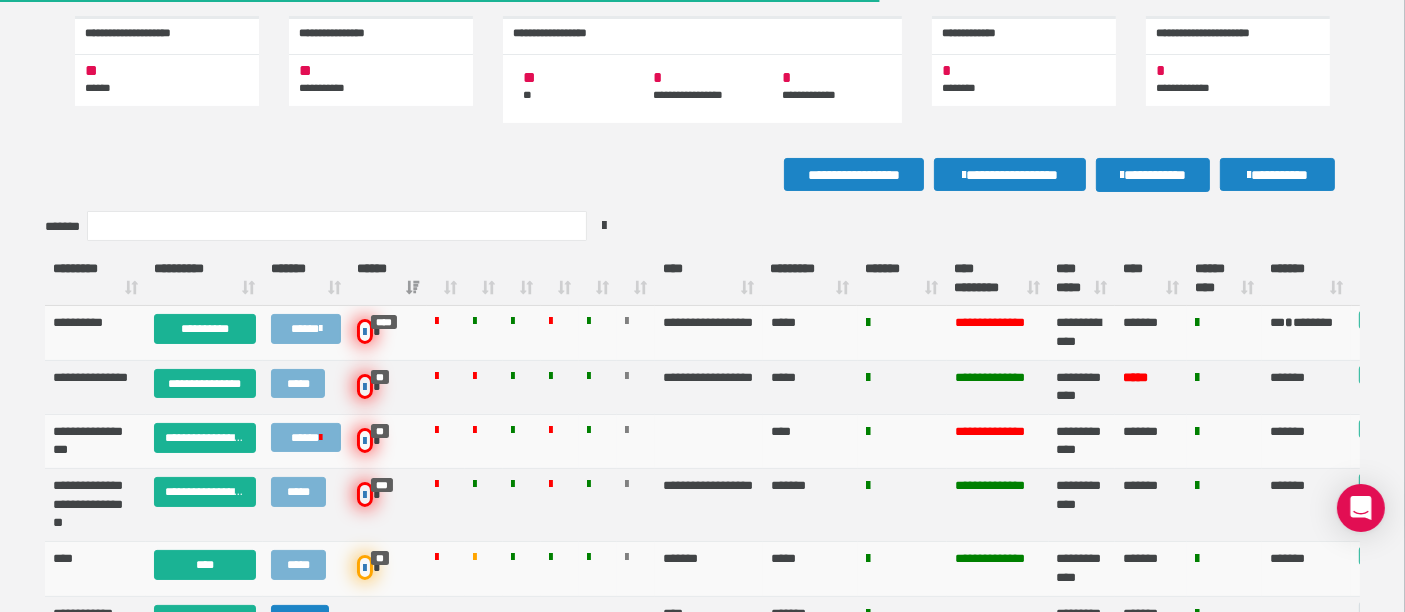 click on "*******" at bounding box center (901, 279) 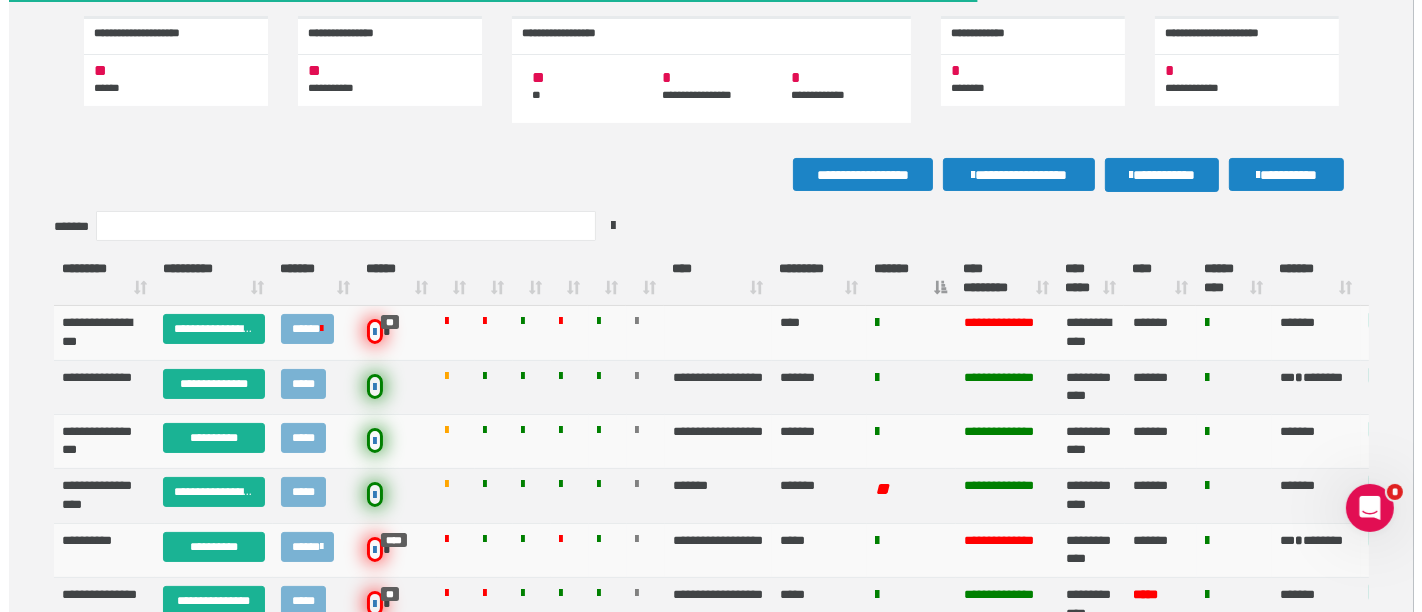 scroll, scrollTop: 0, scrollLeft: 0, axis: both 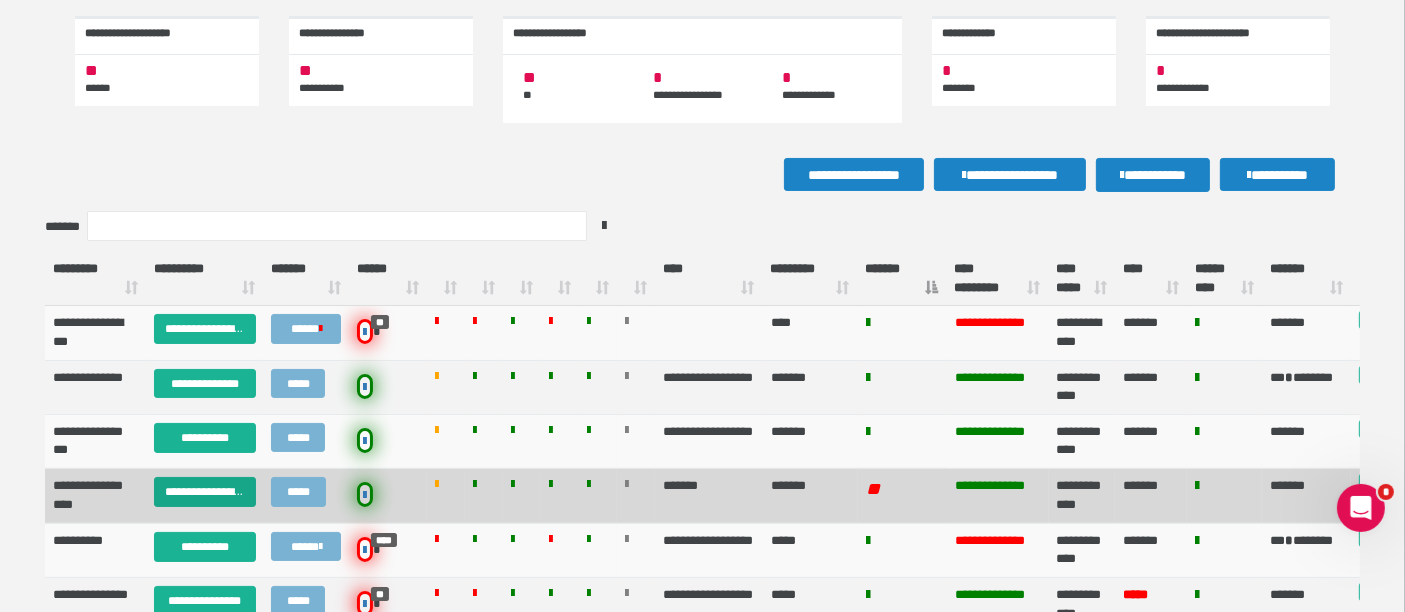 click on "**********" at bounding box center [205, 492] 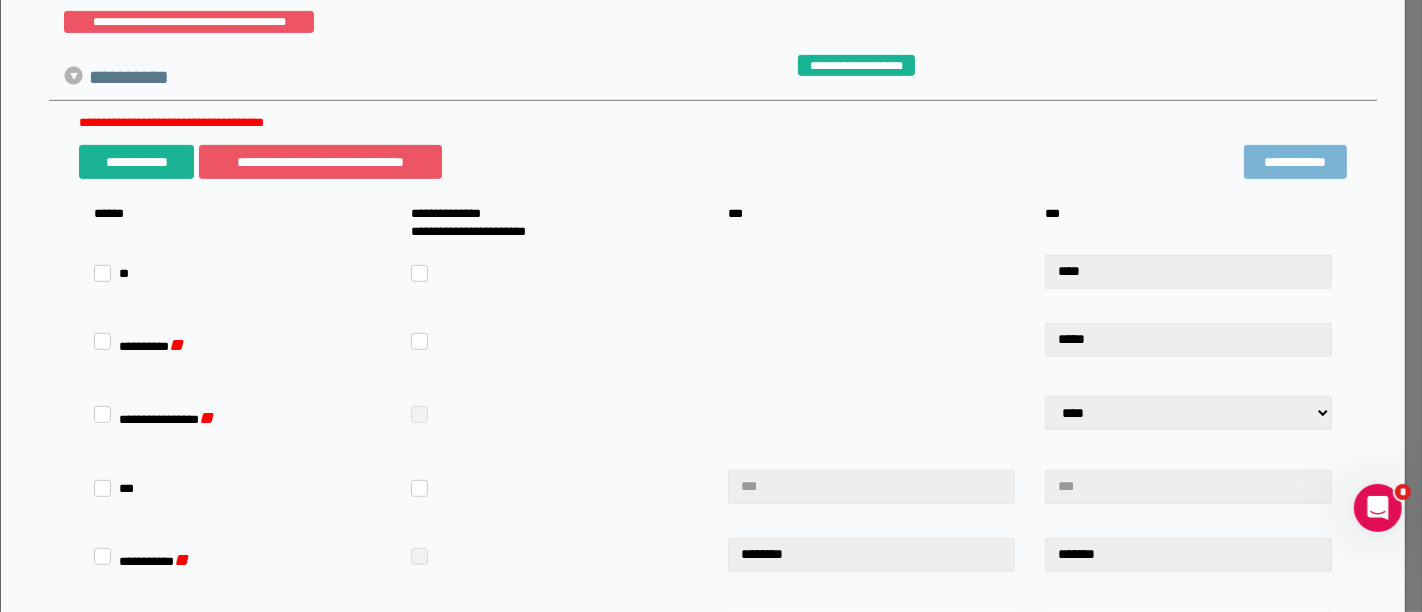 scroll, scrollTop: 777, scrollLeft: 0, axis: vertical 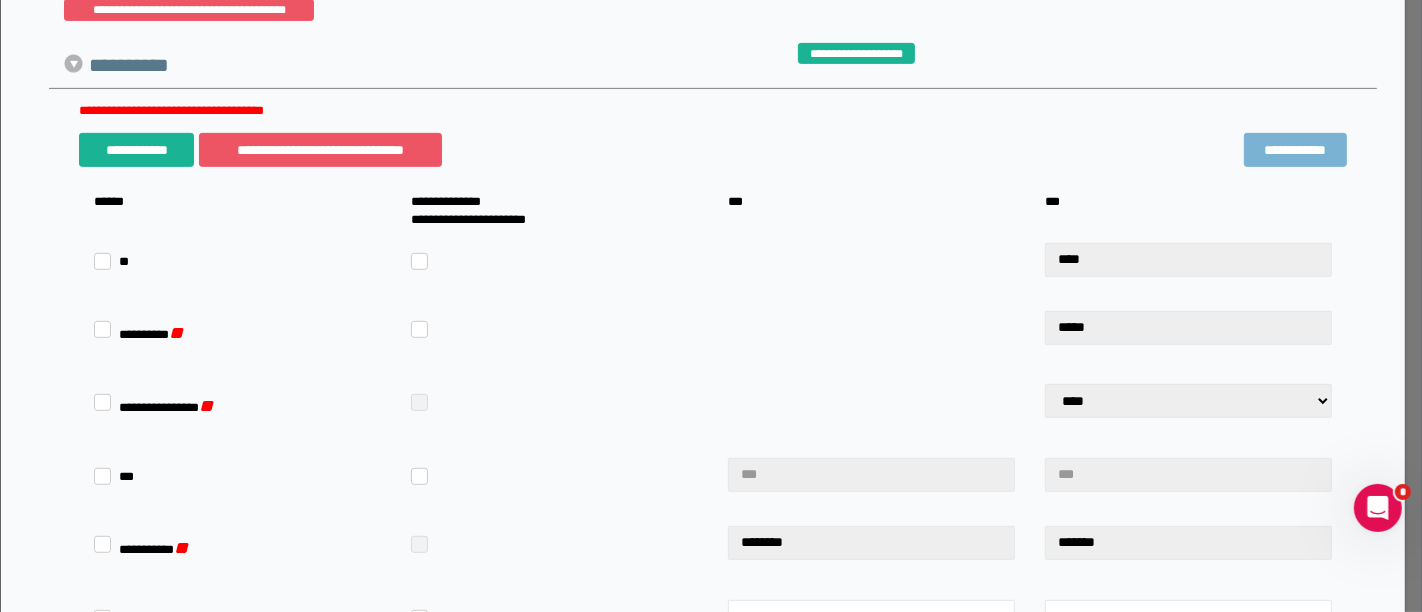click on "**********" at bounding box center [468, 331] 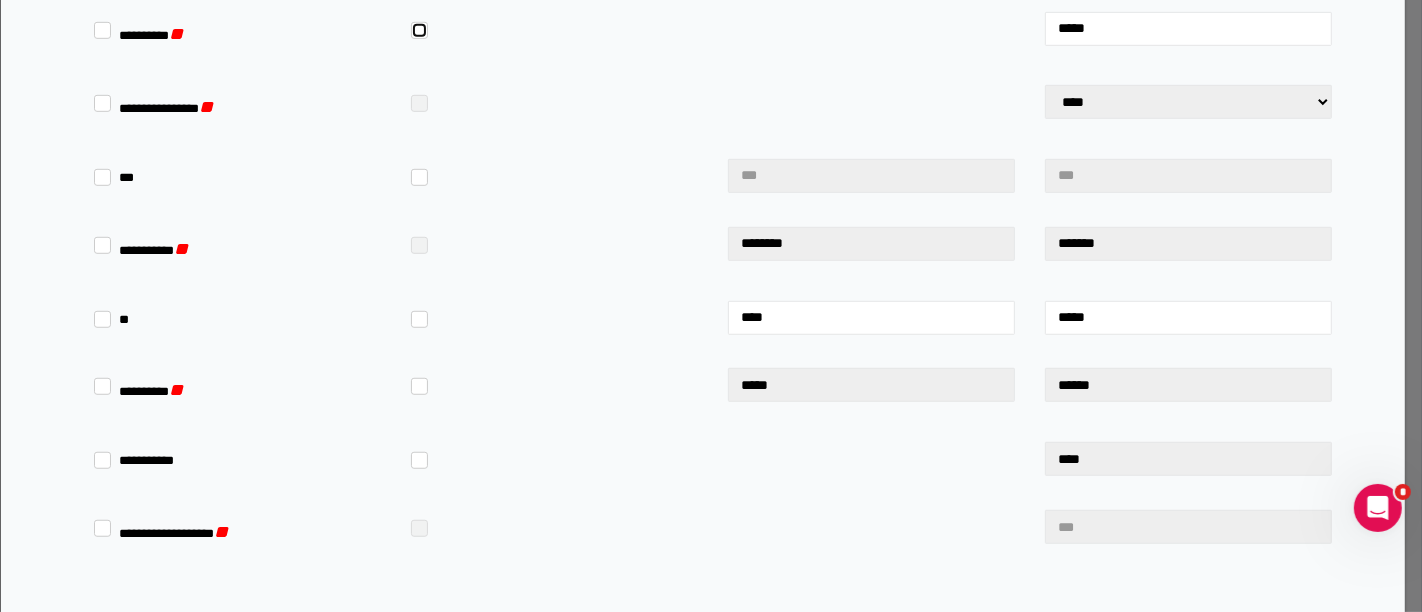 scroll, scrollTop: 1111, scrollLeft: 0, axis: vertical 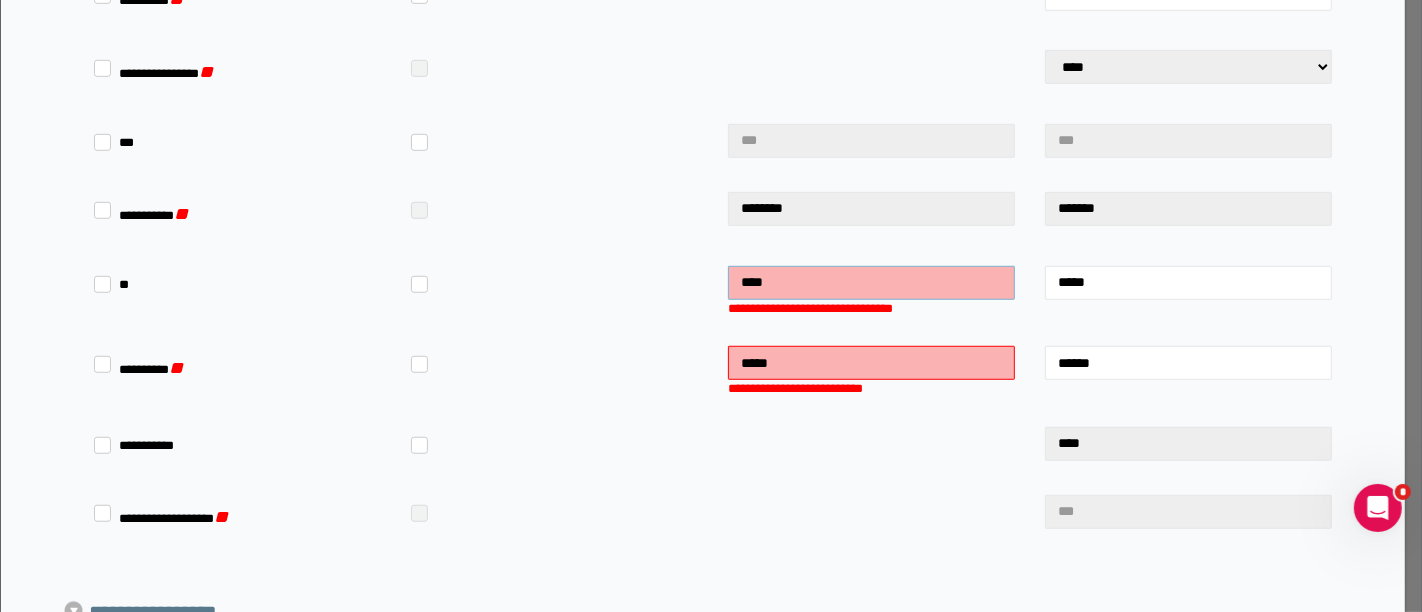 drag, startPoint x: 789, startPoint y: 273, endPoint x: 554, endPoint y: 243, distance: 236.90715 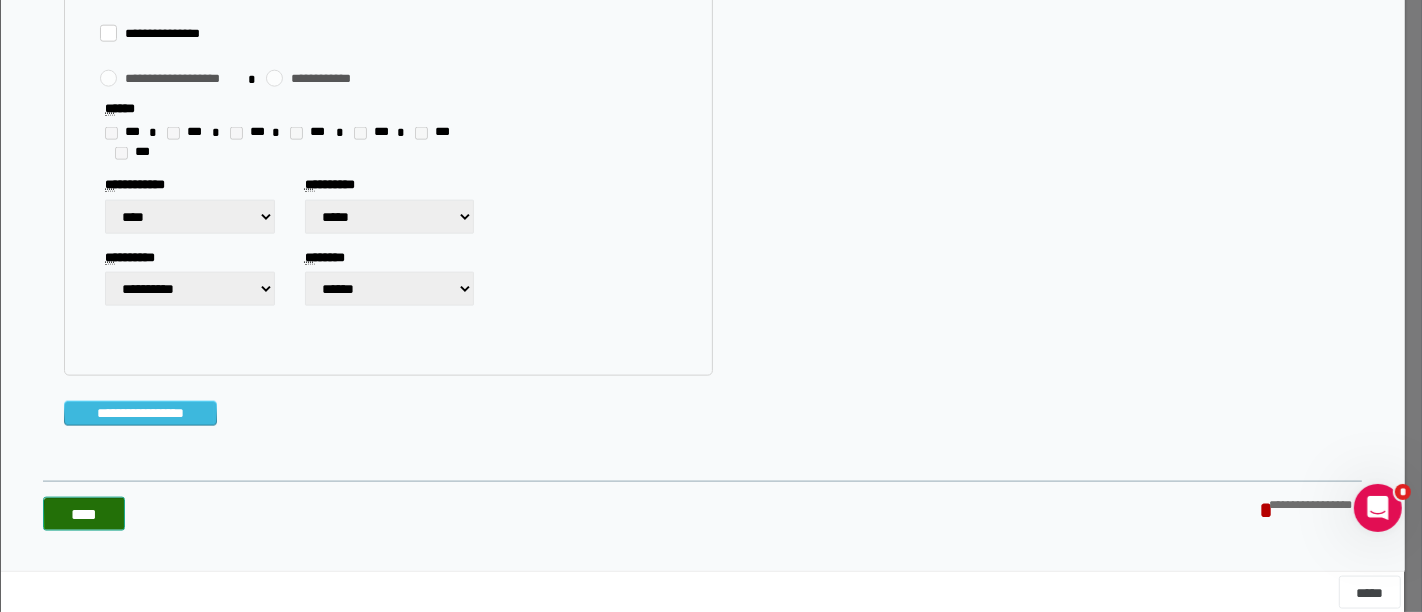click on "****" at bounding box center [84, 514] 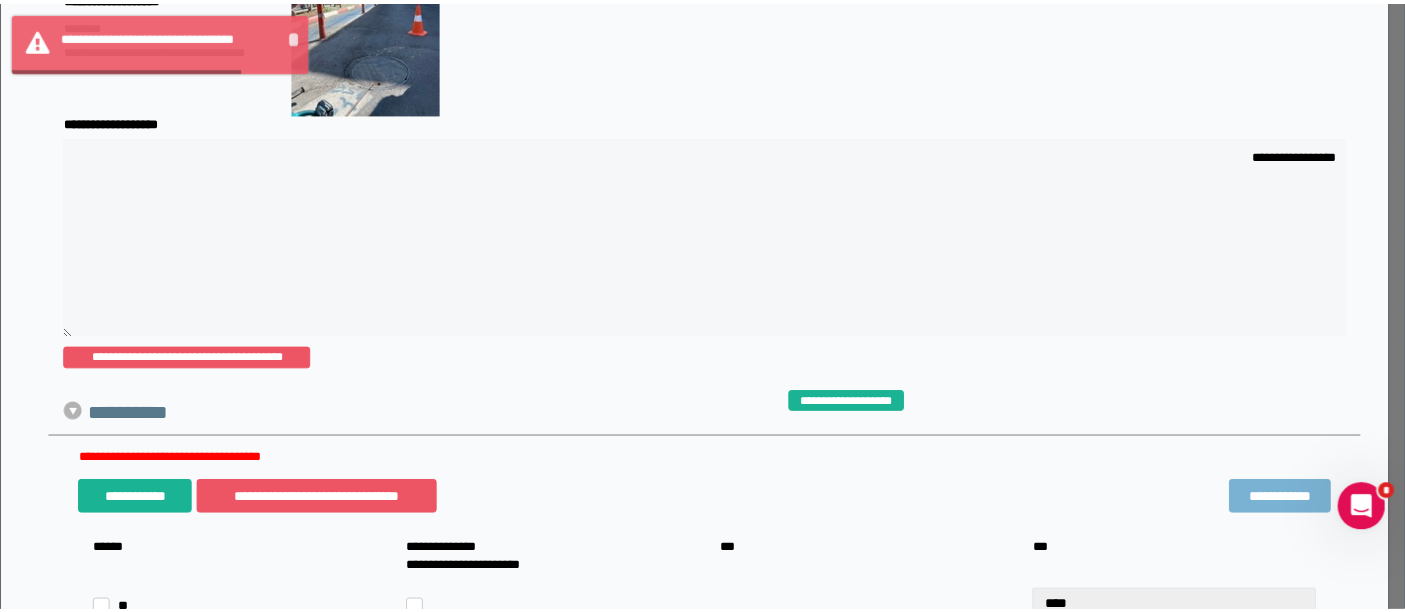 scroll, scrollTop: 0, scrollLeft: 0, axis: both 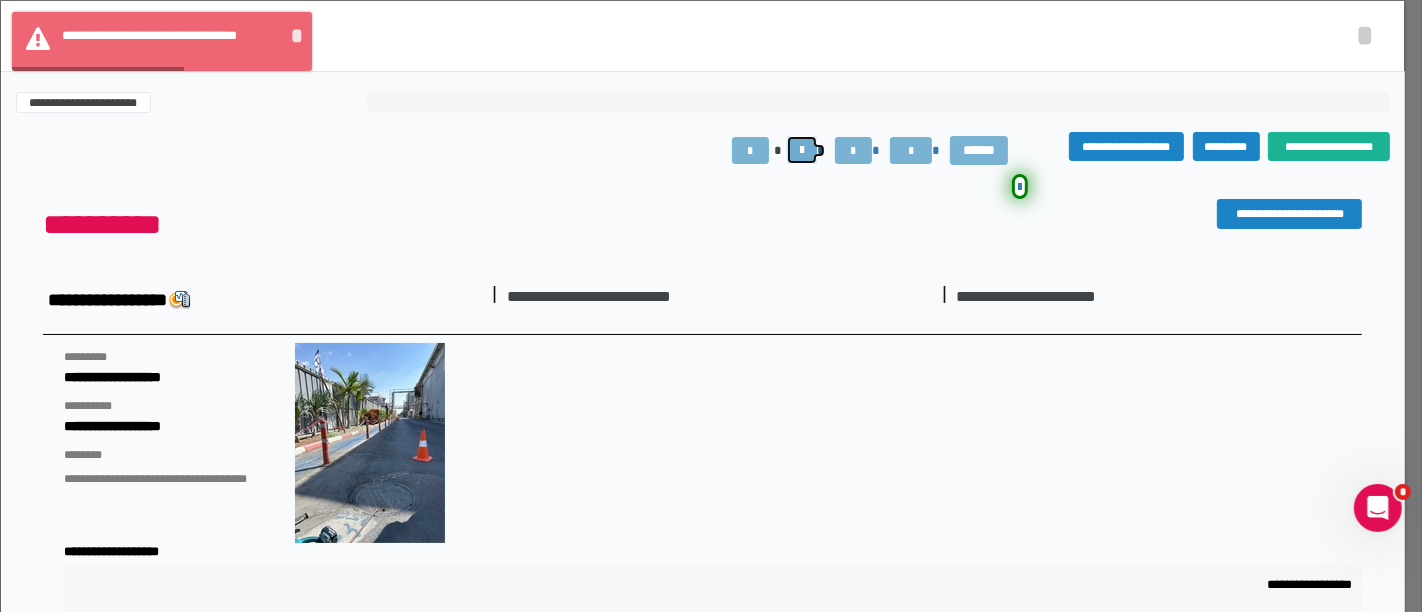 click at bounding box center [802, 150] 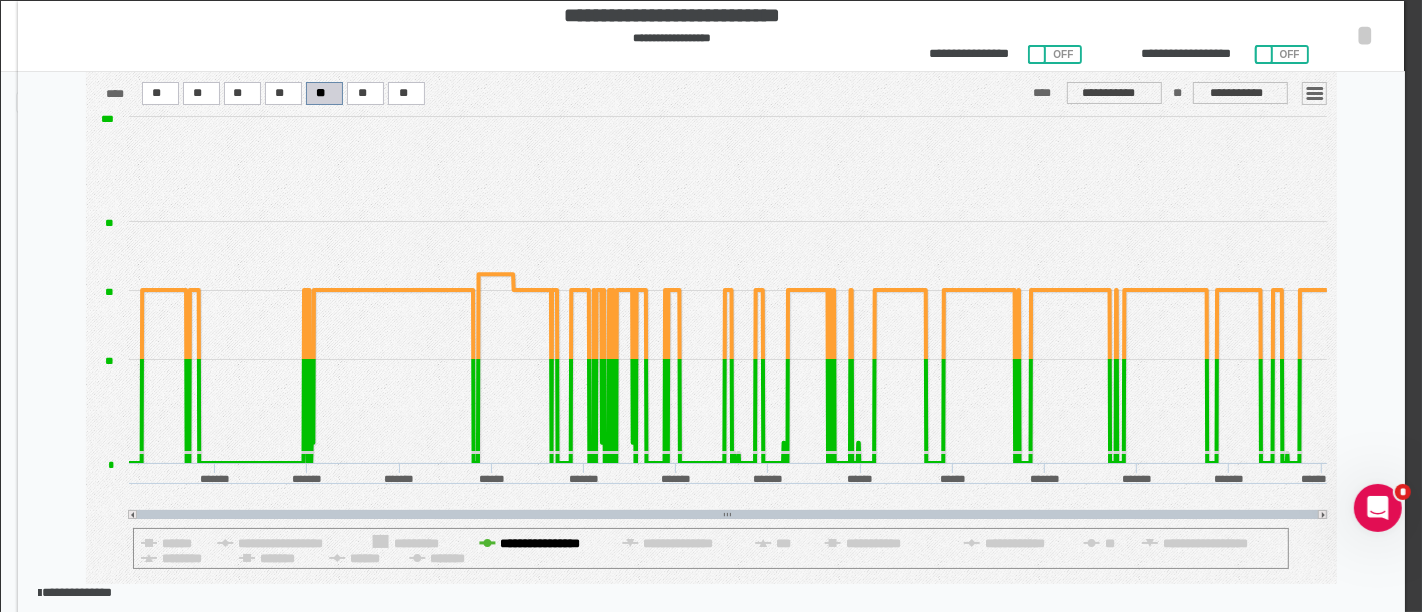 click on "**********" at bounding box center (540, 543) 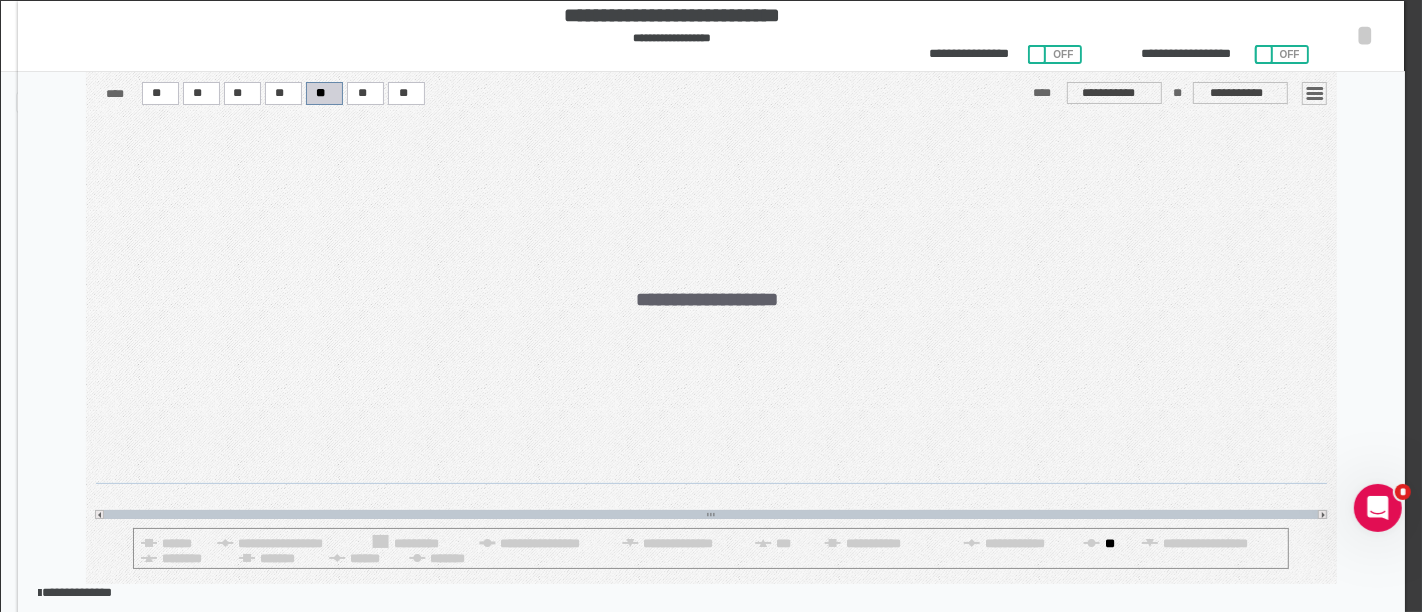 click on "**" at bounding box center (540, 543) 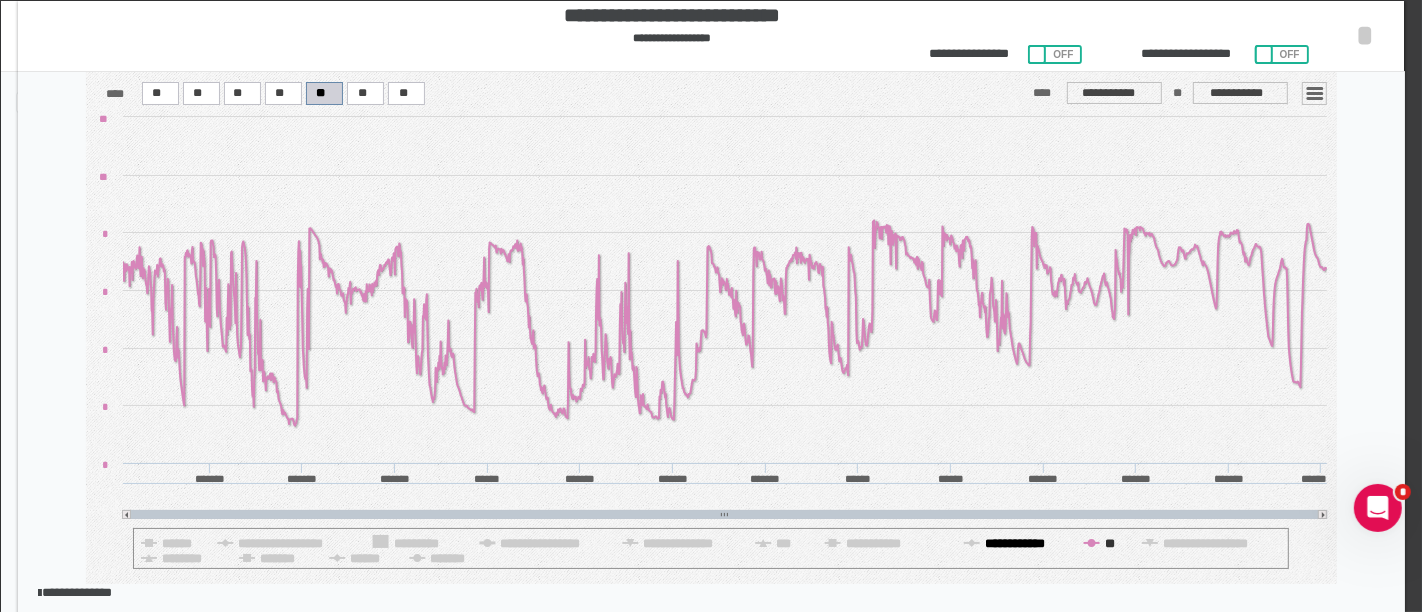 click on "**********" at bounding box center [540, 543] 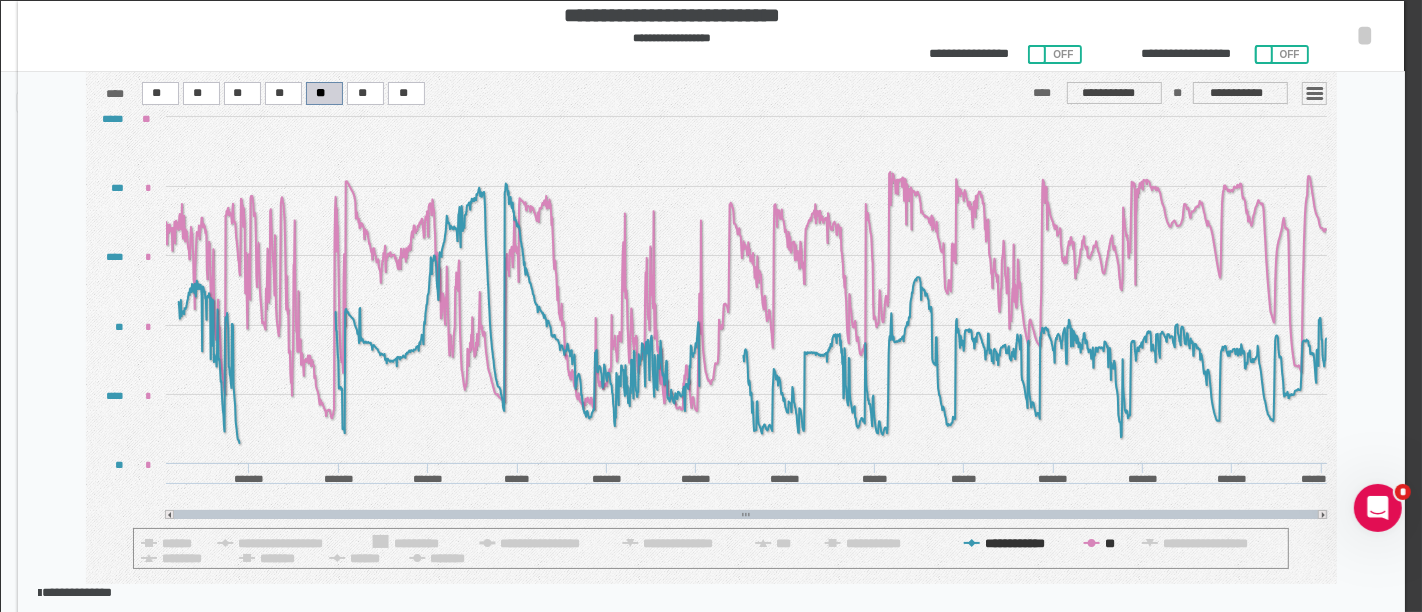 click on "**********" at bounding box center (711, 1072) 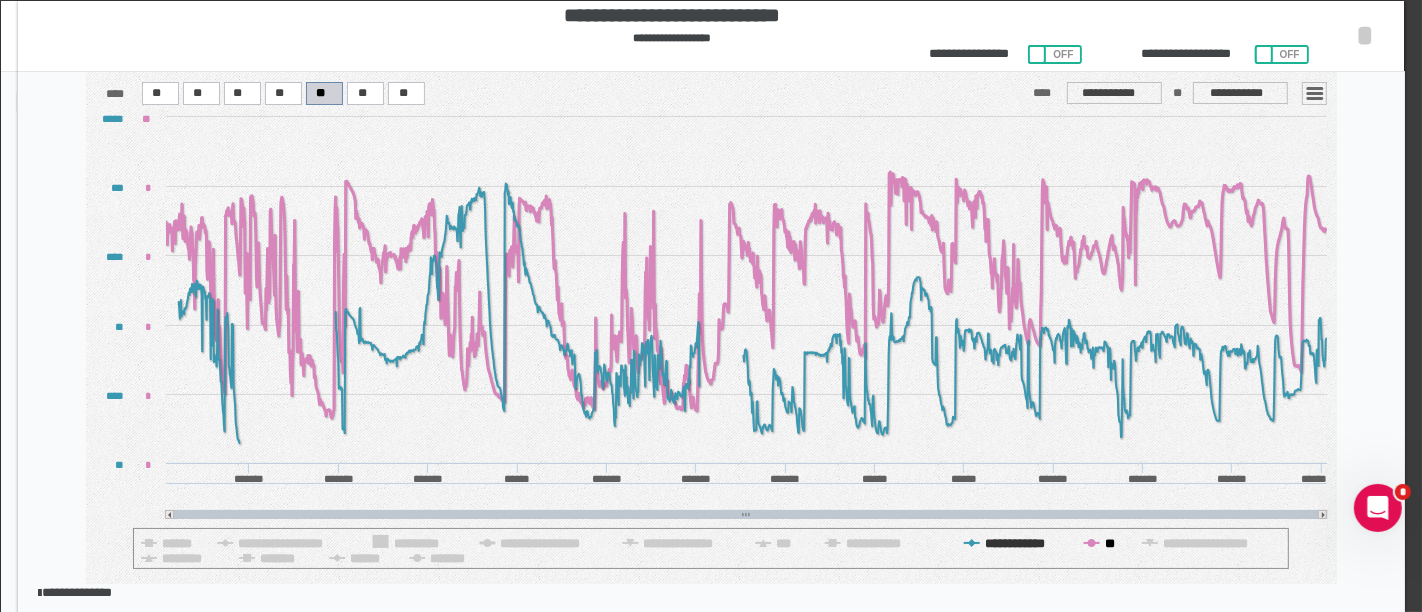 click on "**" at bounding box center (540, 543) 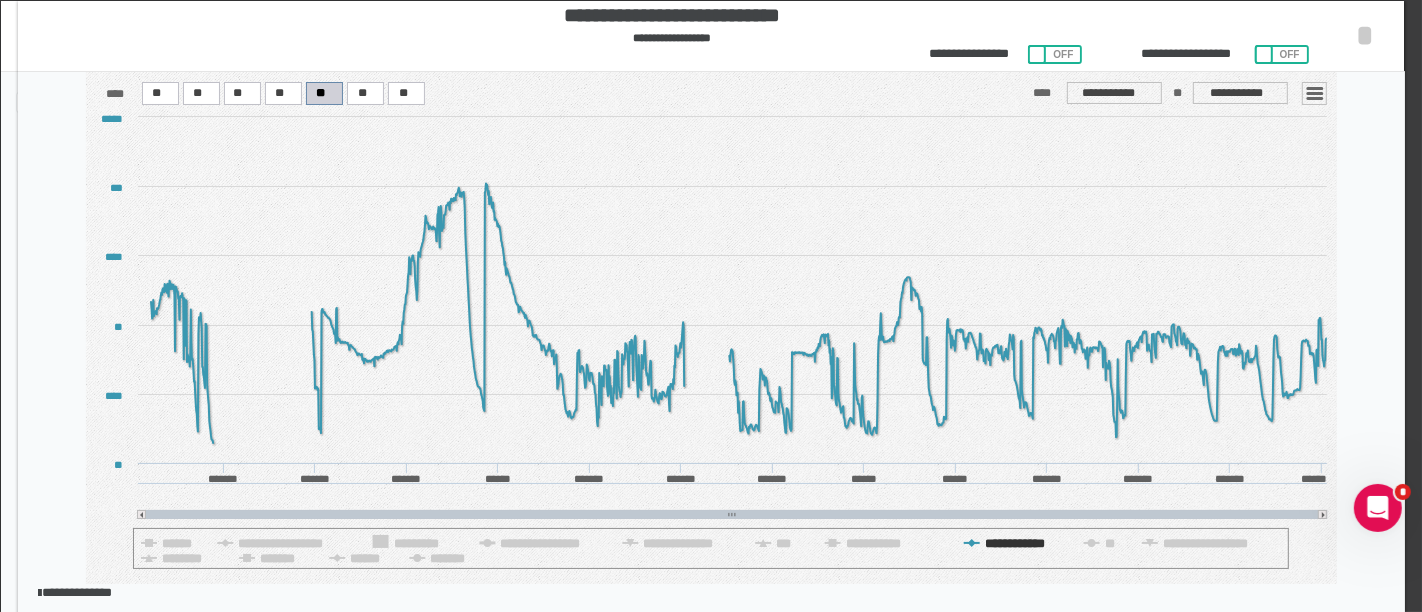 click on "**" at bounding box center [540, 543] 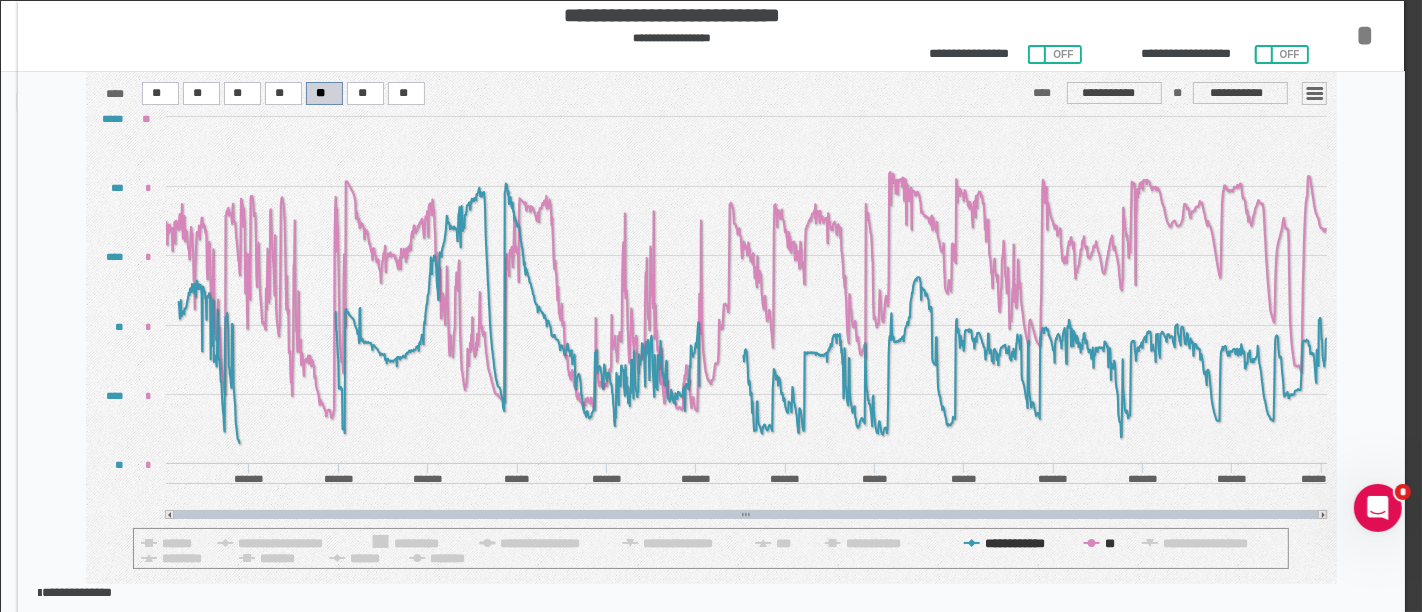click on "*" at bounding box center [1366, 35] 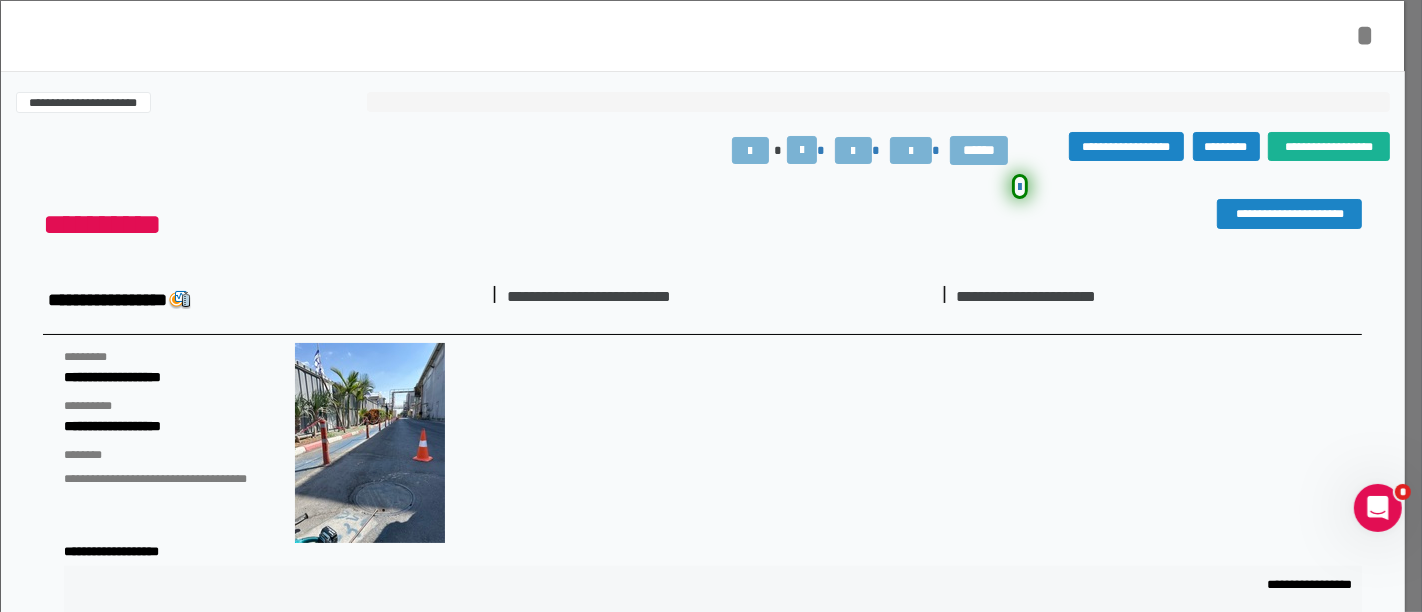 click on "*" at bounding box center (1366, 35) 